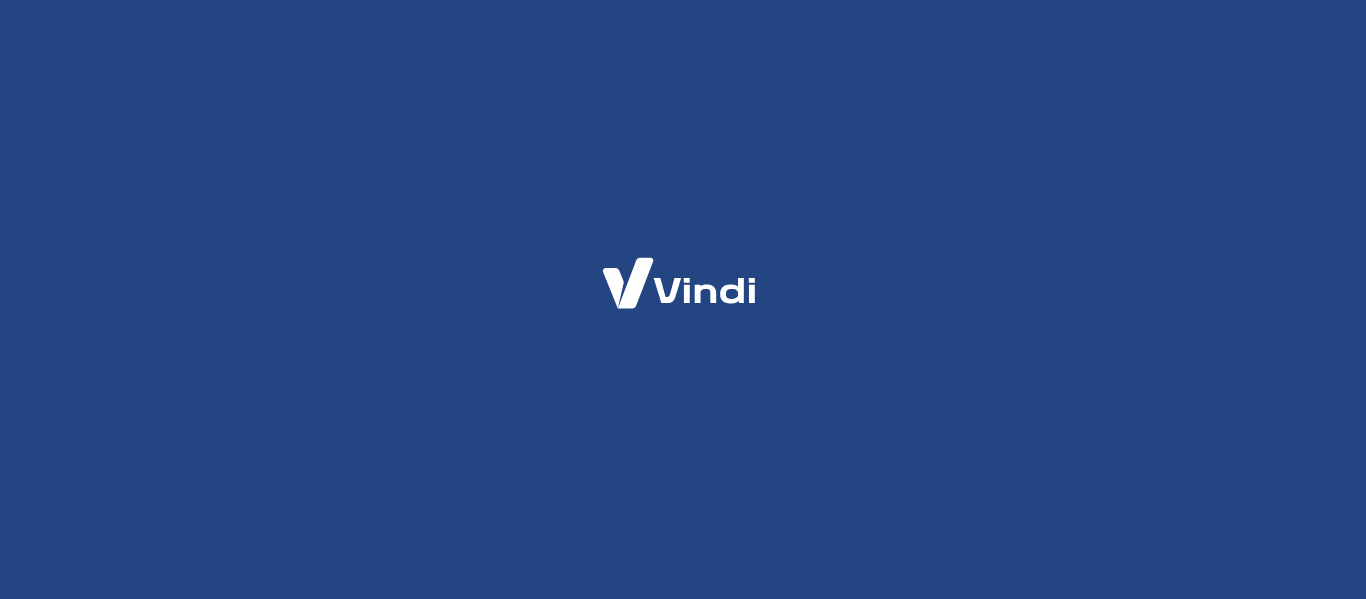 scroll, scrollTop: 0, scrollLeft: 0, axis: both 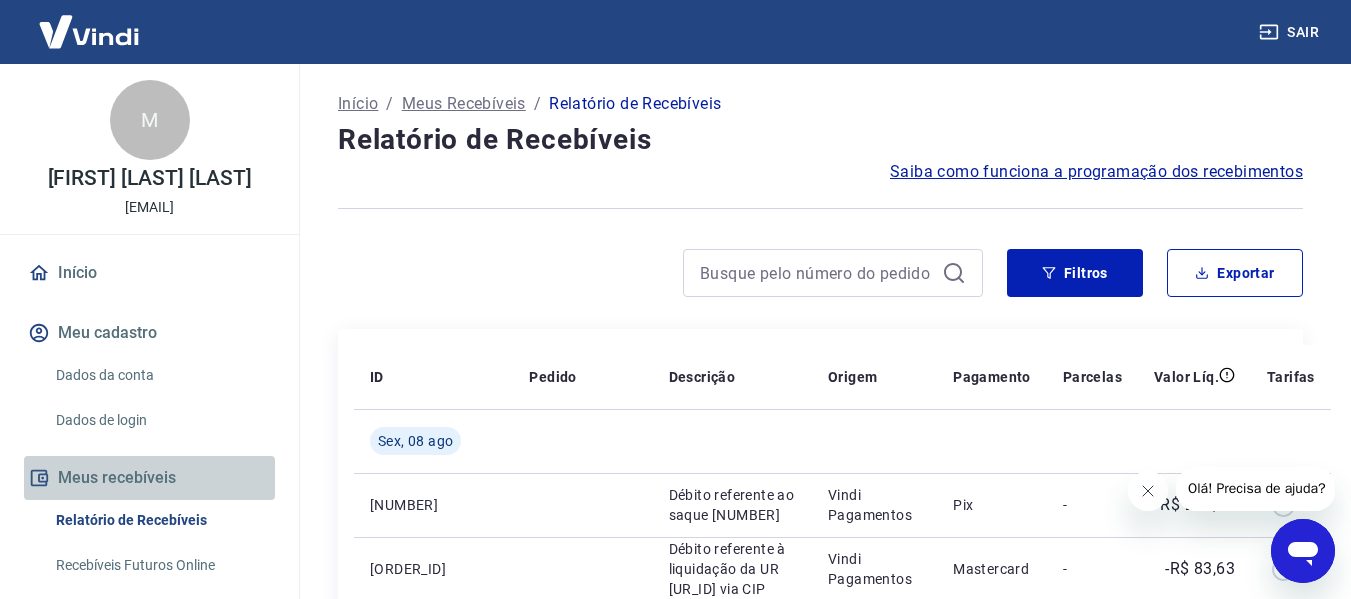 click on "Meus recebíveis" at bounding box center [149, 478] 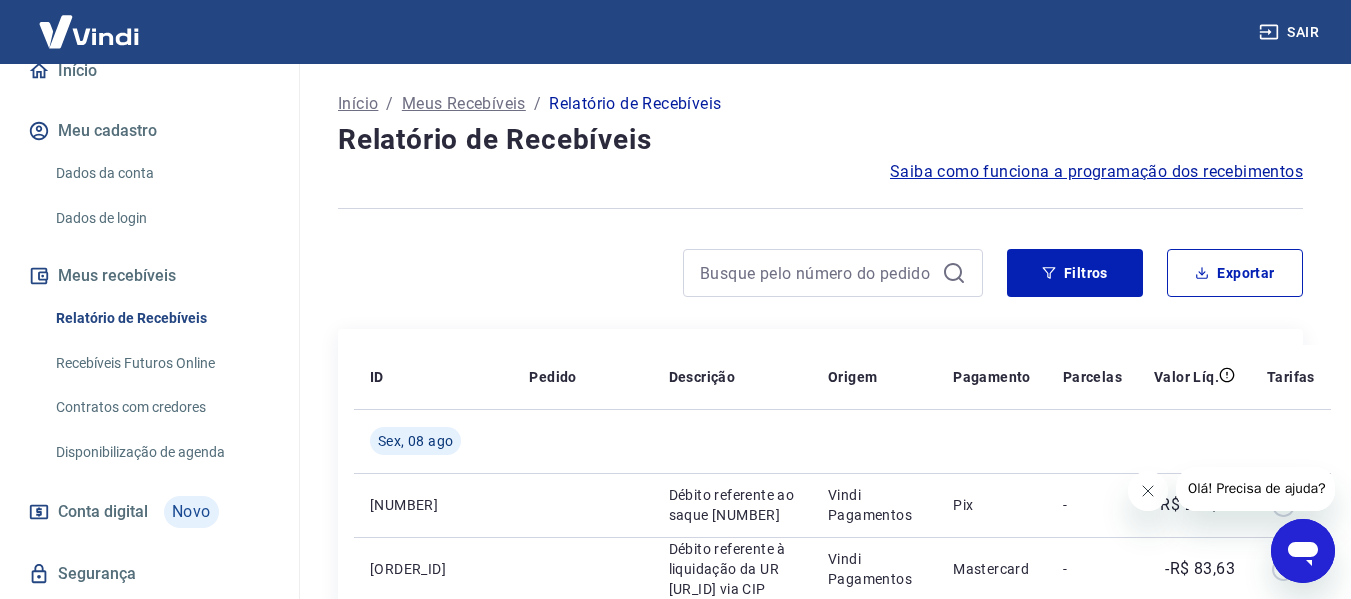 scroll, scrollTop: 205, scrollLeft: 0, axis: vertical 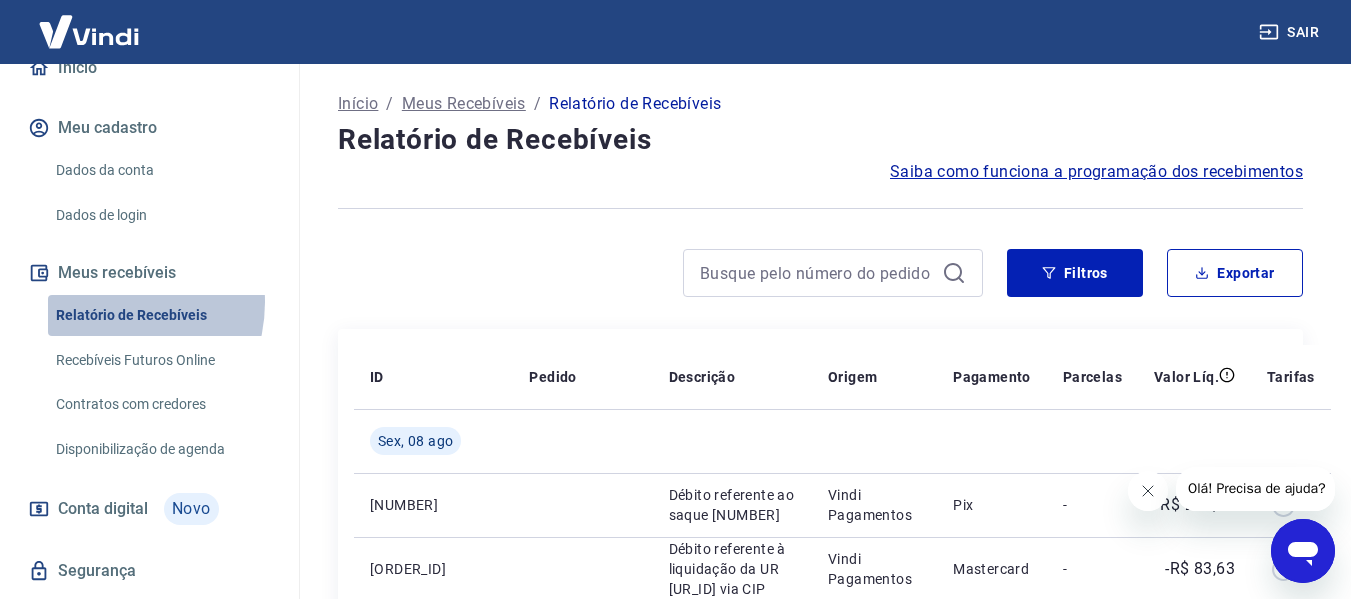 click on "Relatório de Recebíveis" at bounding box center [161, 315] 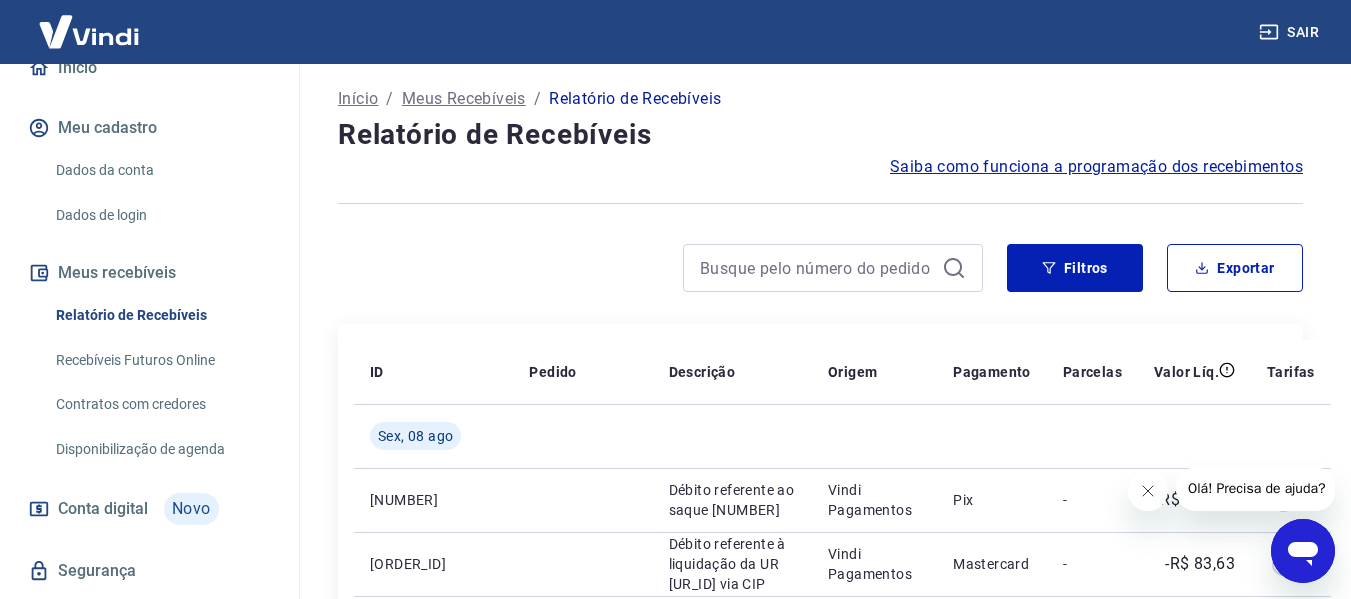 scroll, scrollTop: 0, scrollLeft: 0, axis: both 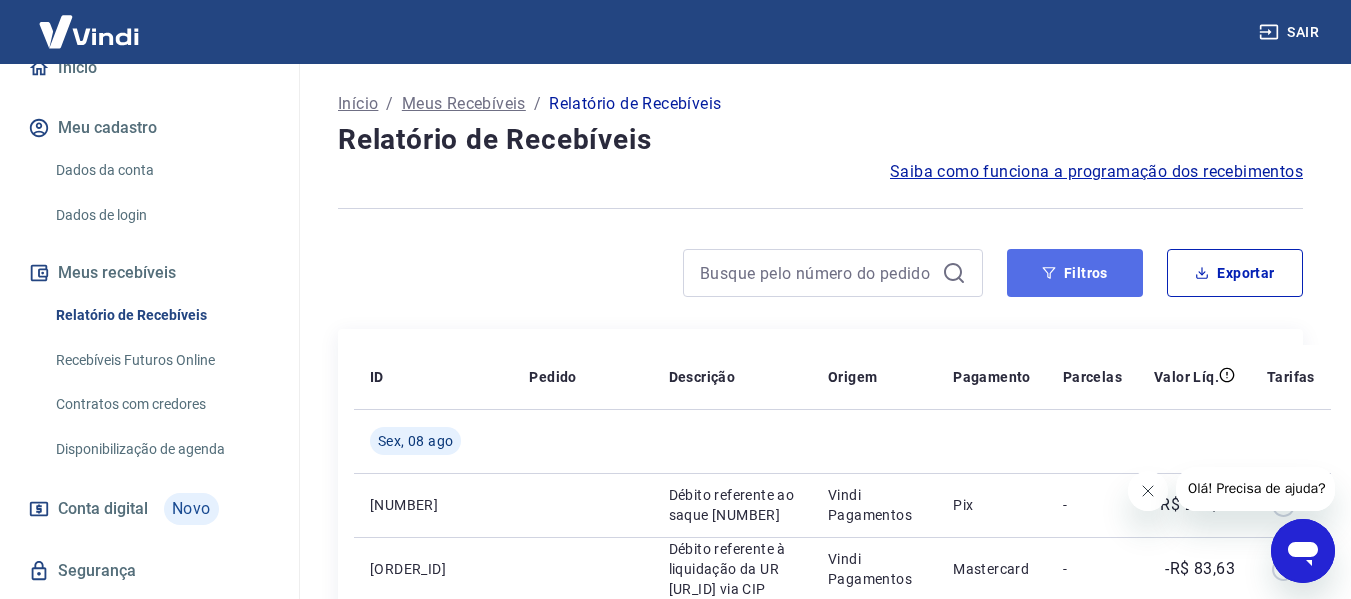 click on "Filtros" at bounding box center [1075, 273] 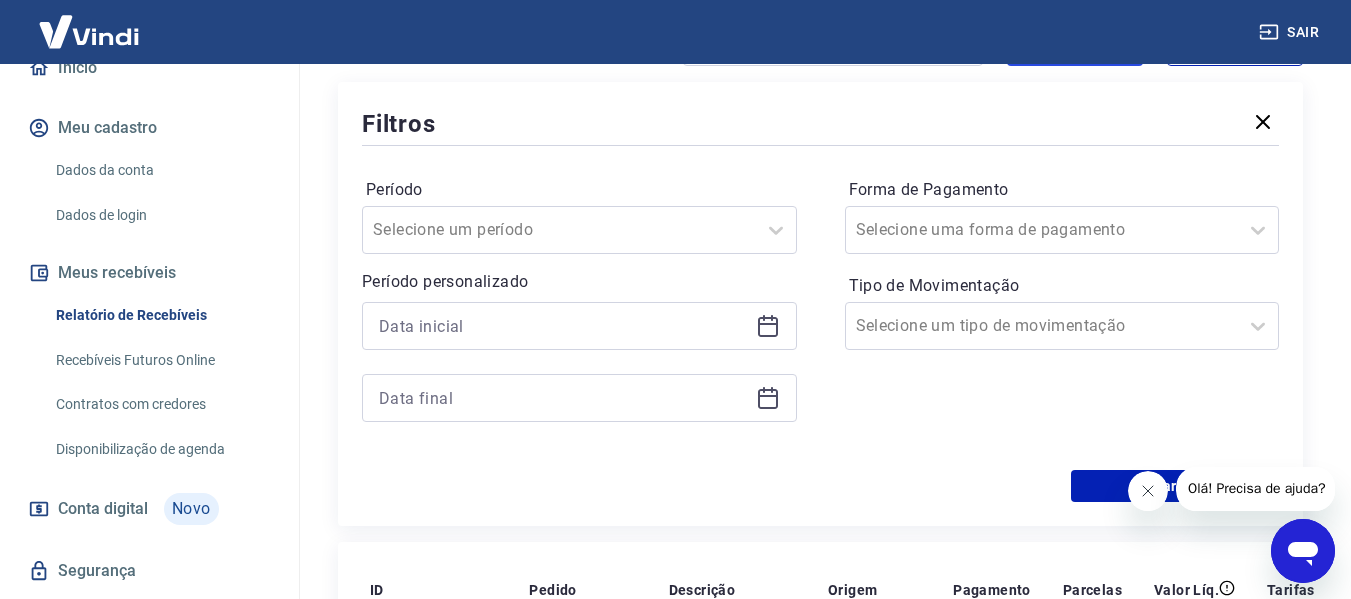 scroll, scrollTop: 240, scrollLeft: 0, axis: vertical 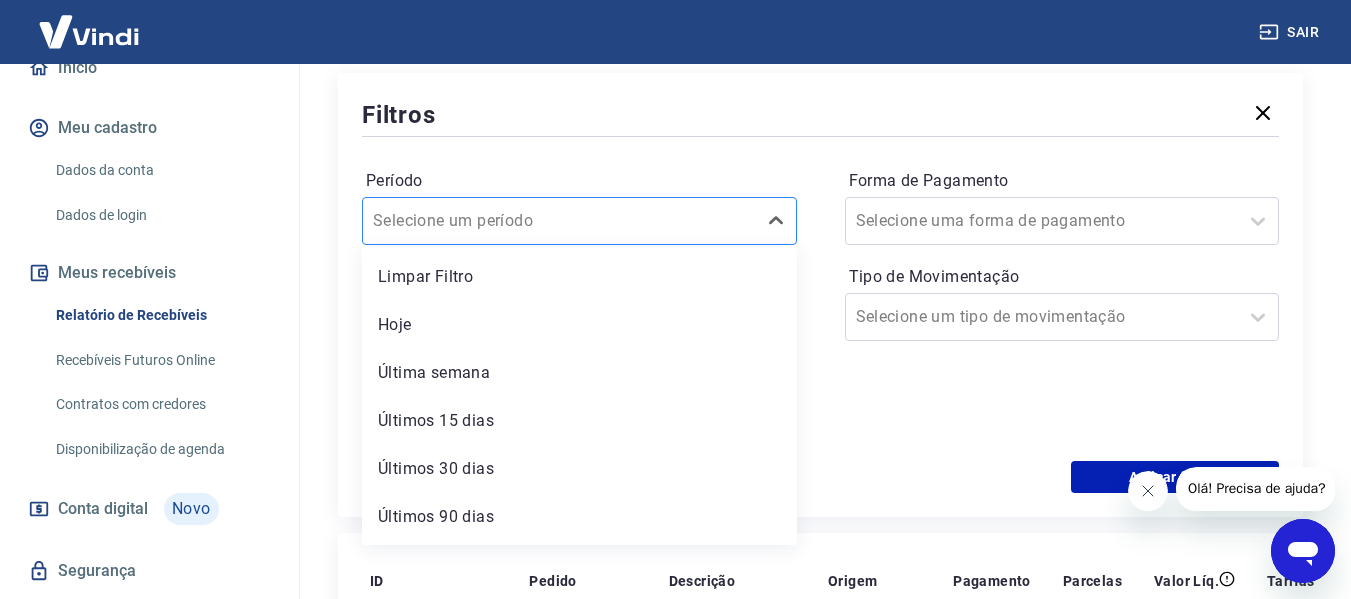 click on "Selecione um período" at bounding box center [559, 221] 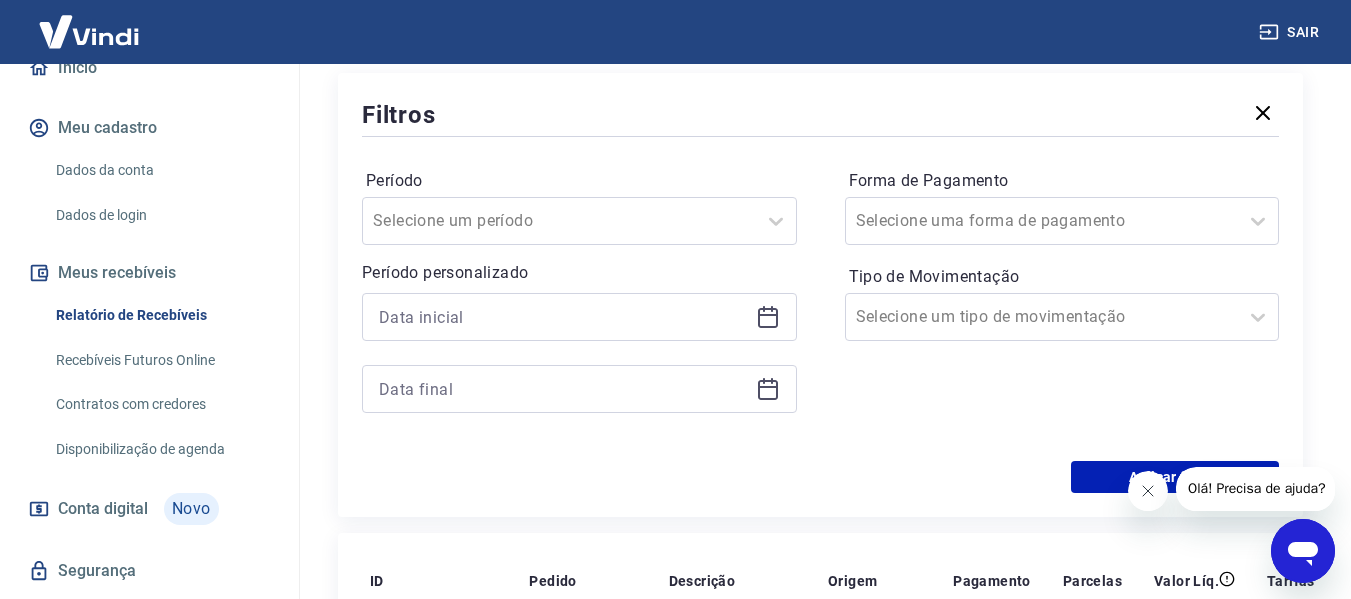 click on "Período Selecione um período Período personalizado Forma de Pagamento Selecione uma forma de pagamento Tipo de Movimentação Selecione um tipo de movimentação" at bounding box center (820, 301) 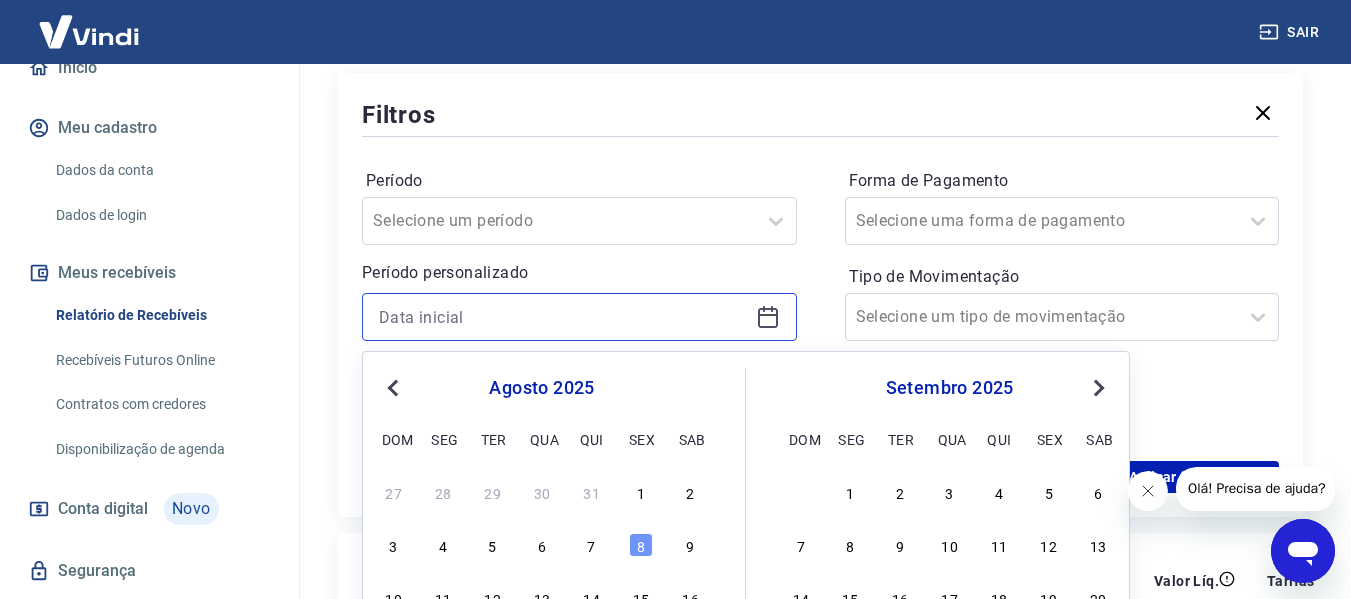 click at bounding box center [563, 317] 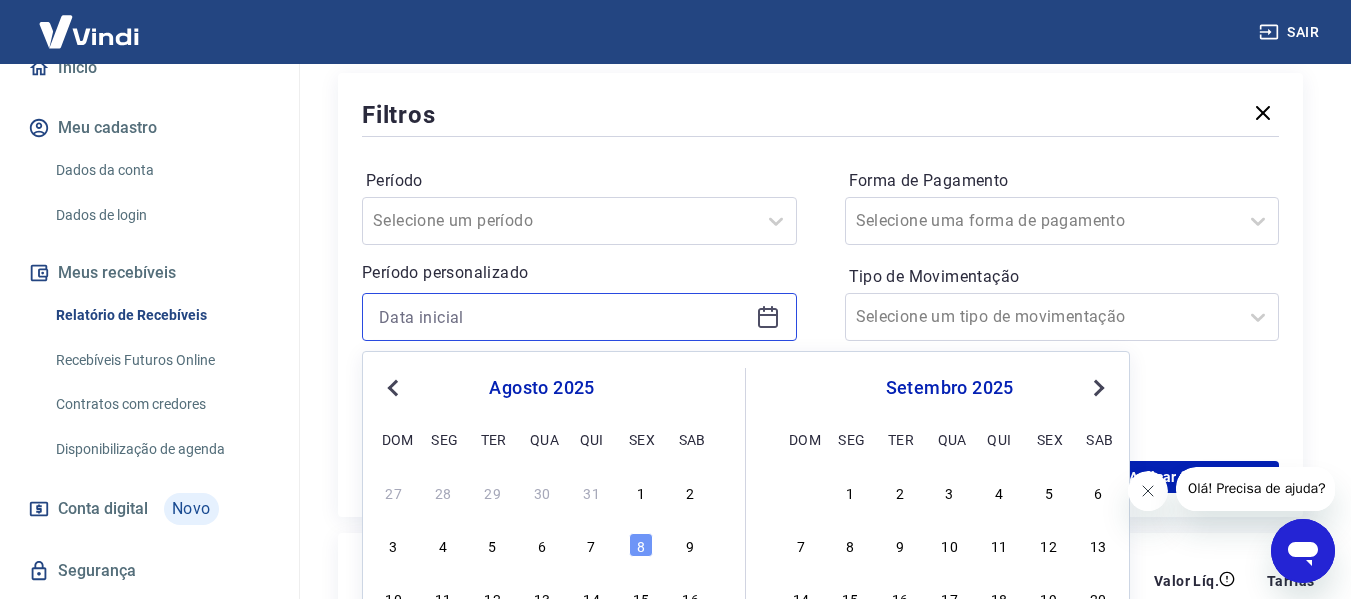 type on "0" 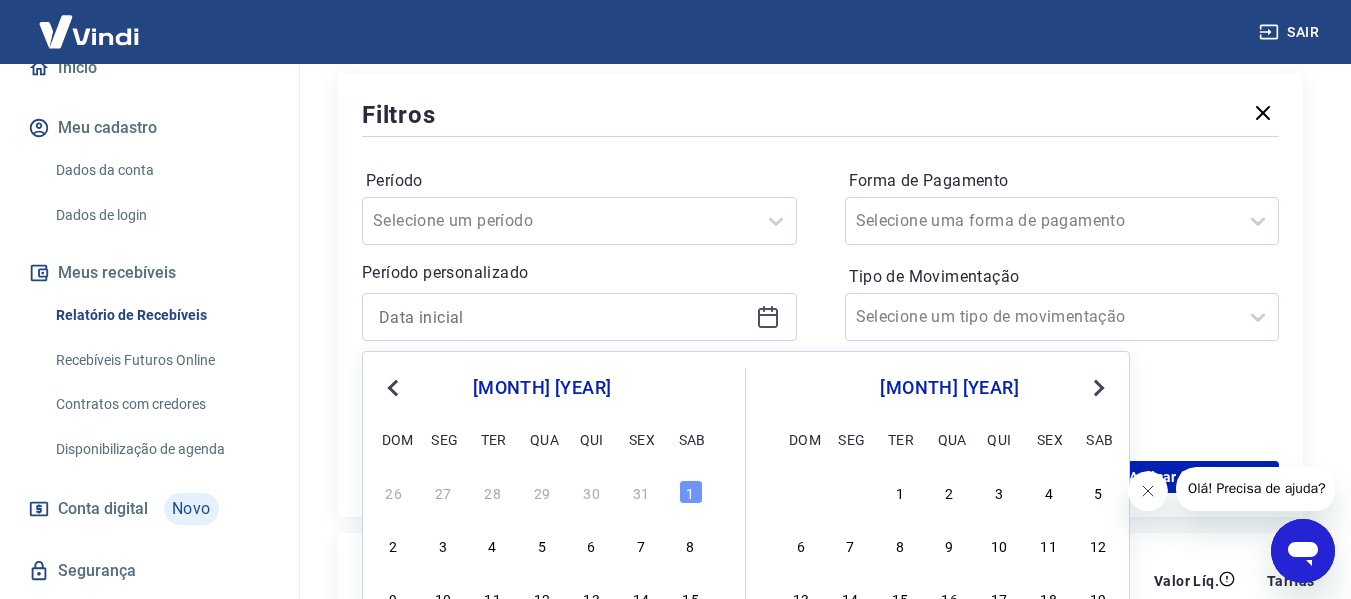 click on "Next Month" at bounding box center (1099, 388) 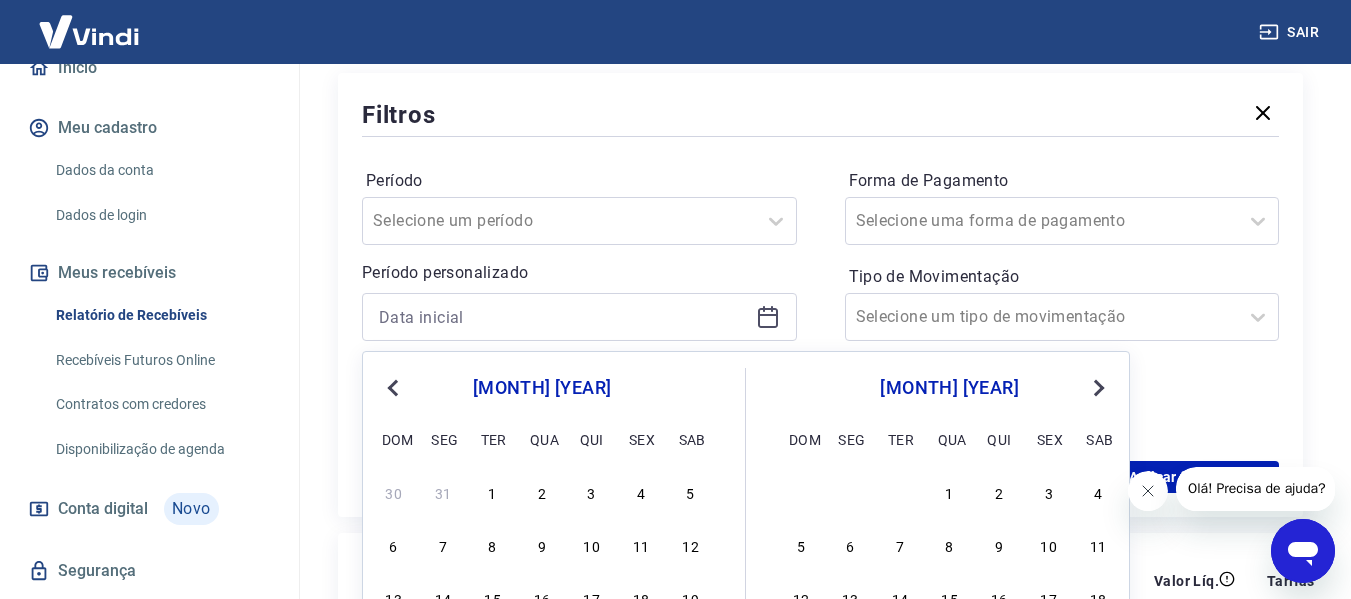 click on "Next Month" at bounding box center [1099, 388] 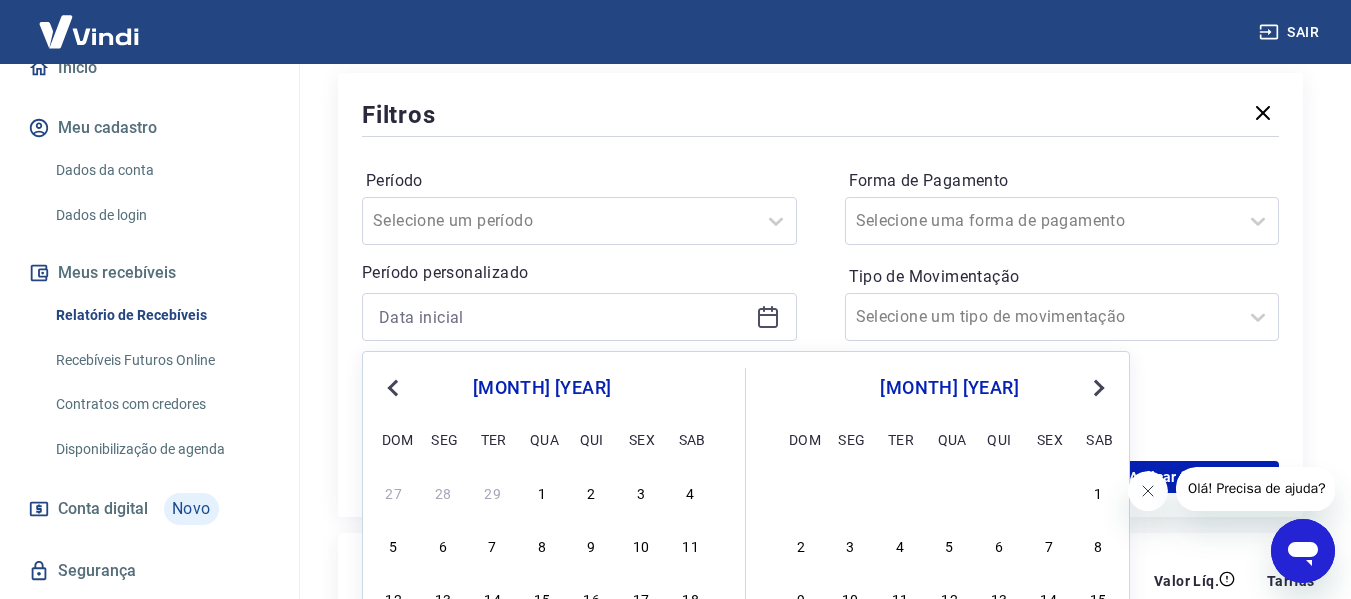 click on "Next Month" at bounding box center [1099, 388] 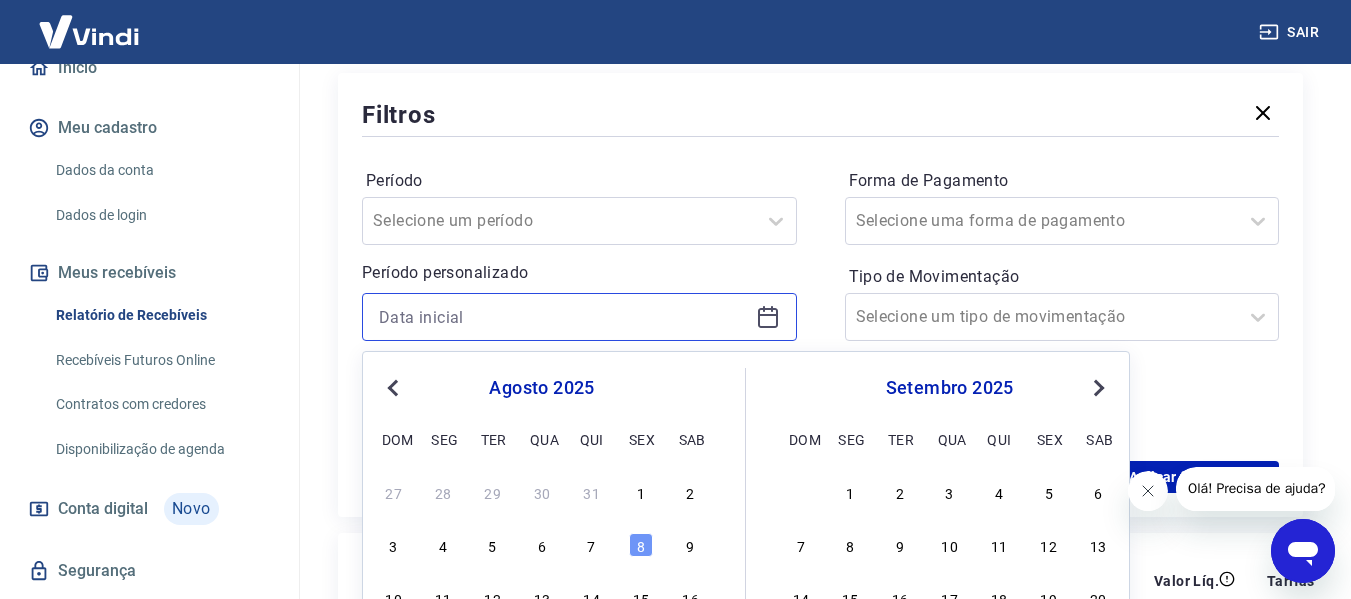 click at bounding box center (563, 317) 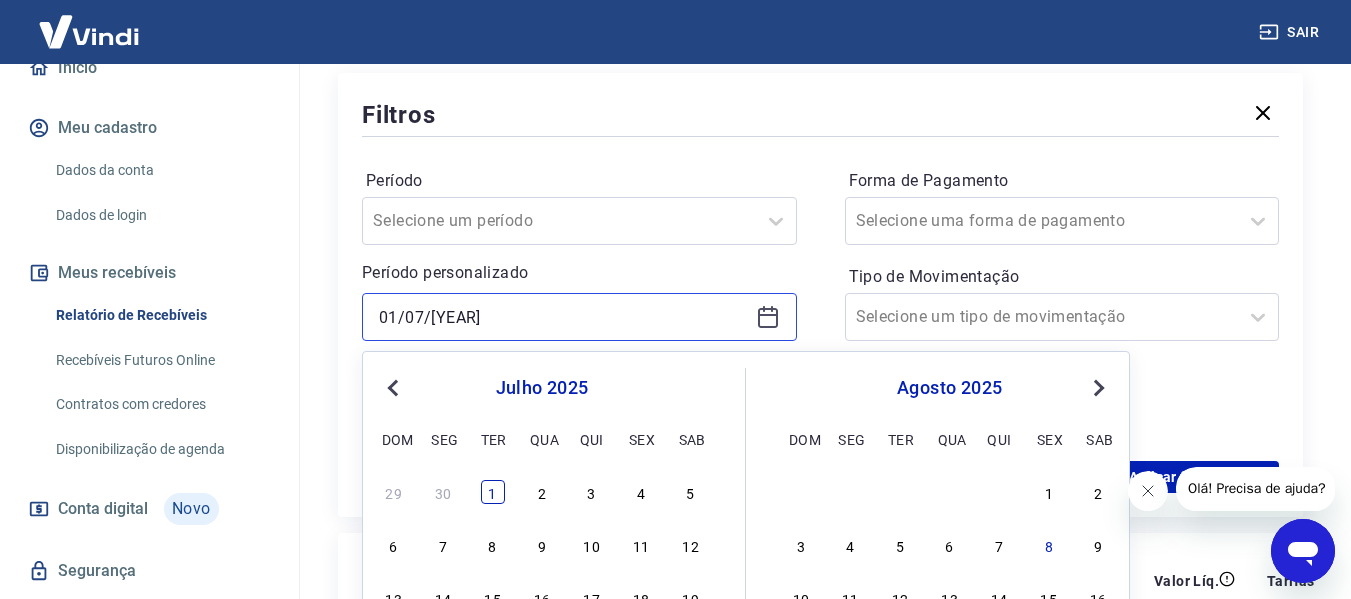 type on "01/07/[YEAR]" 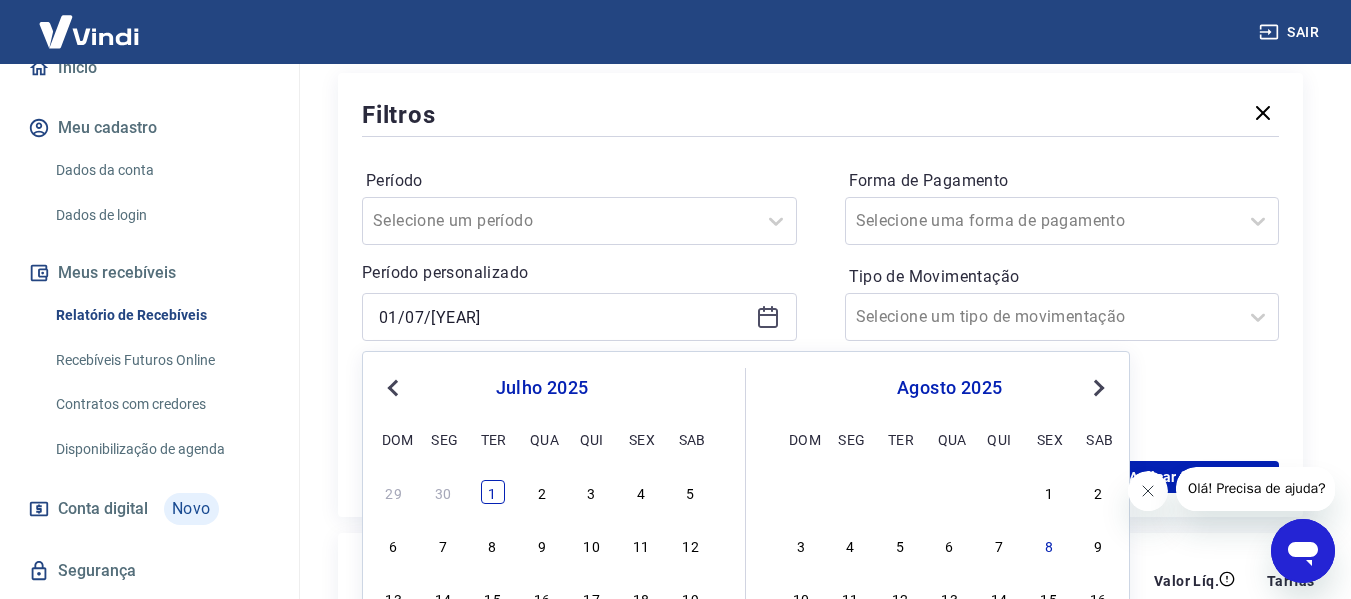 click on "1" at bounding box center (493, 492) 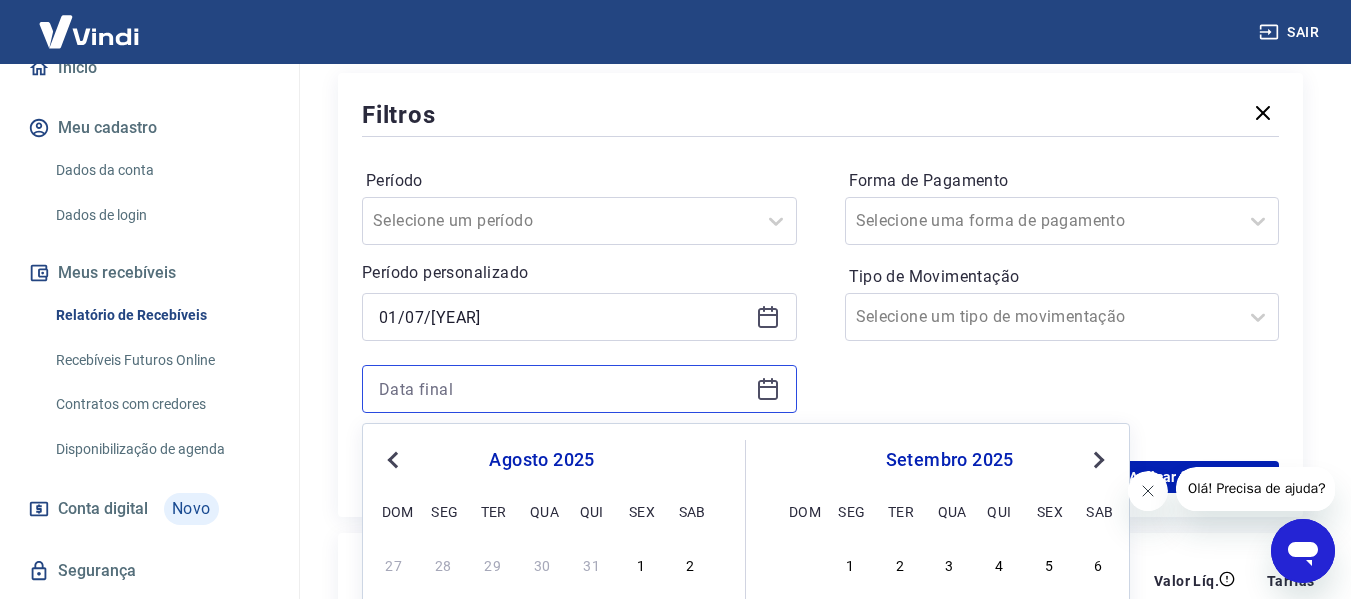 click at bounding box center [563, 389] 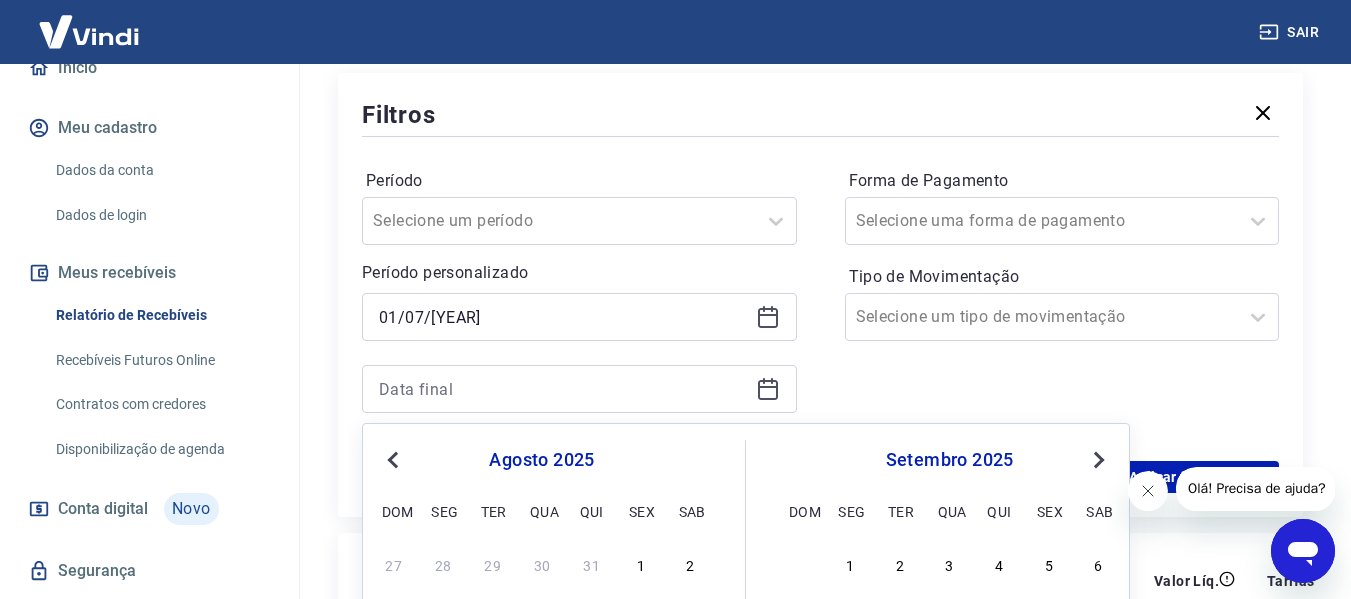 click on "Previous Month" at bounding box center (393, 460) 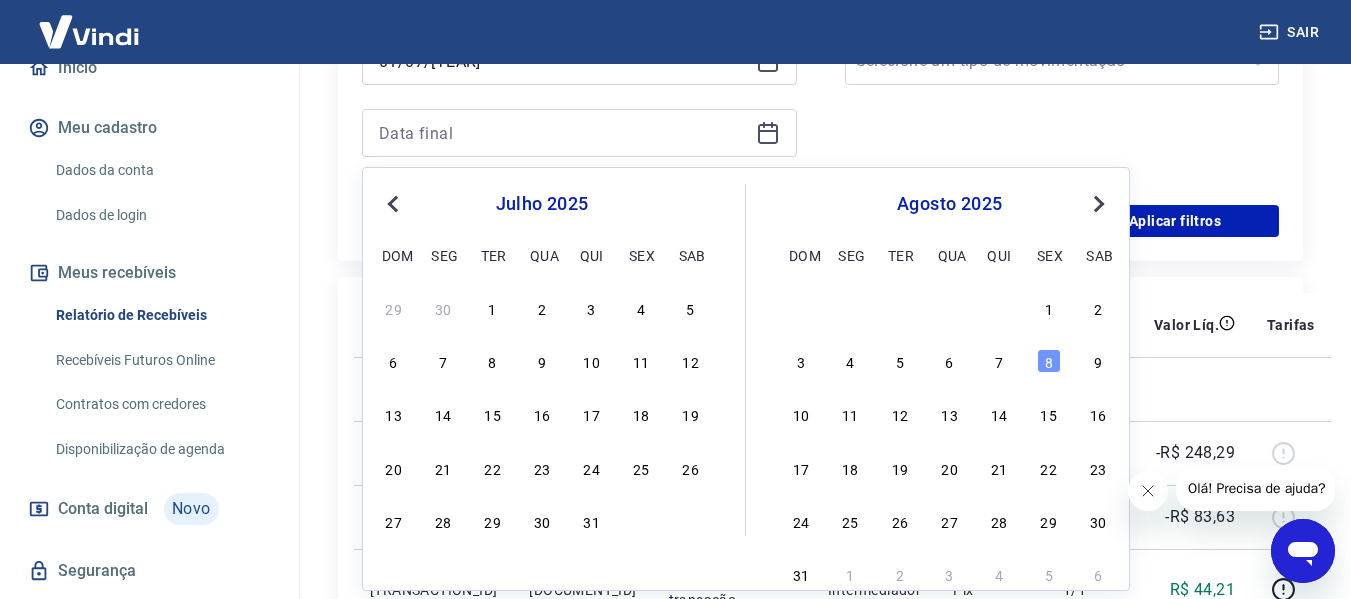 scroll, scrollTop: 520, scrollLeft: 0, axis: vertical 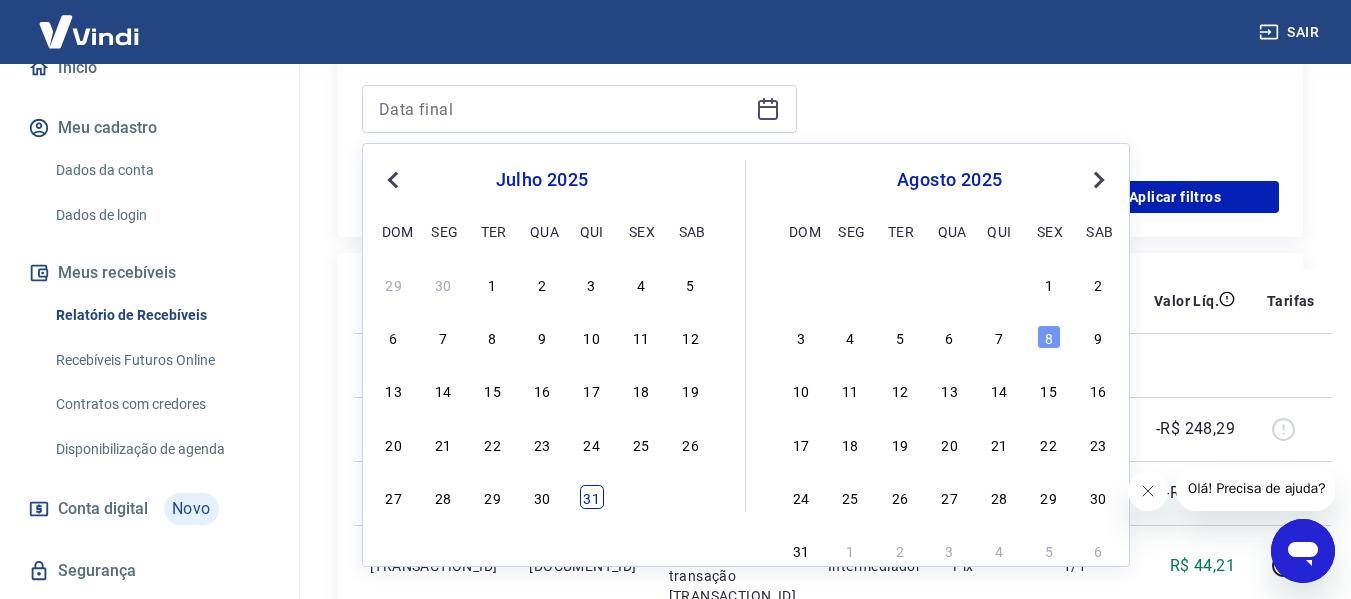 click on "31" at bounding box center [592, 497] 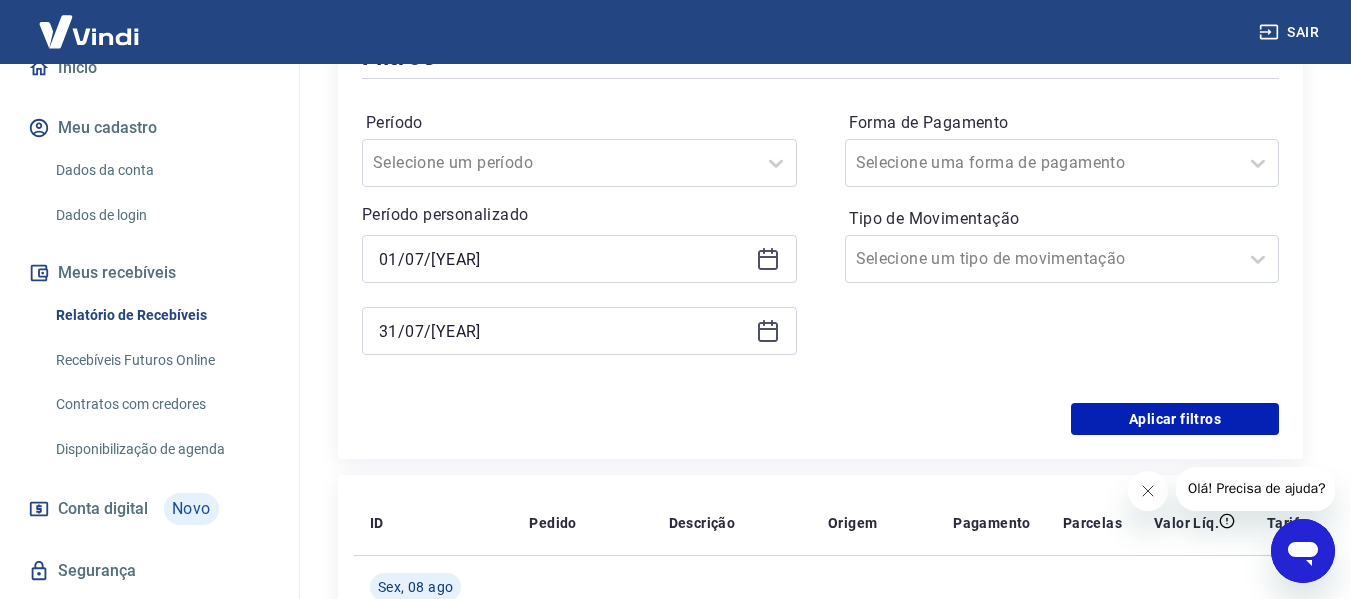 scroll, scrollTop: 280, scrollLeft: 0, axis: vertical 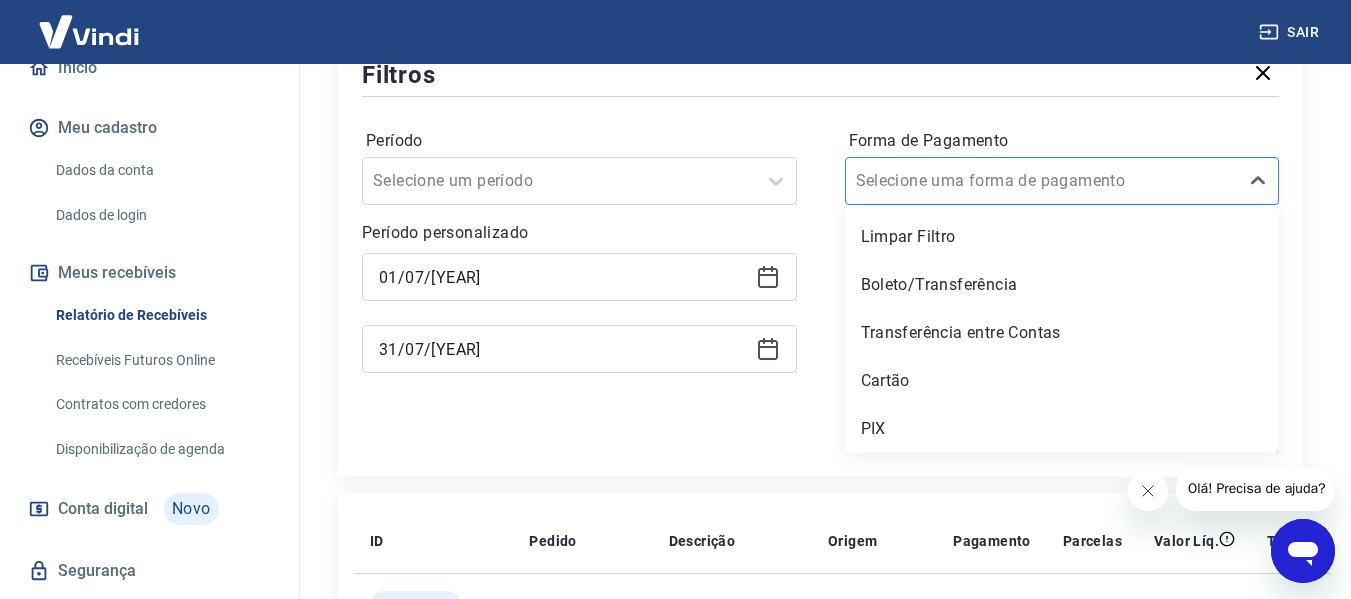 click at bounding box center (1042, 181) 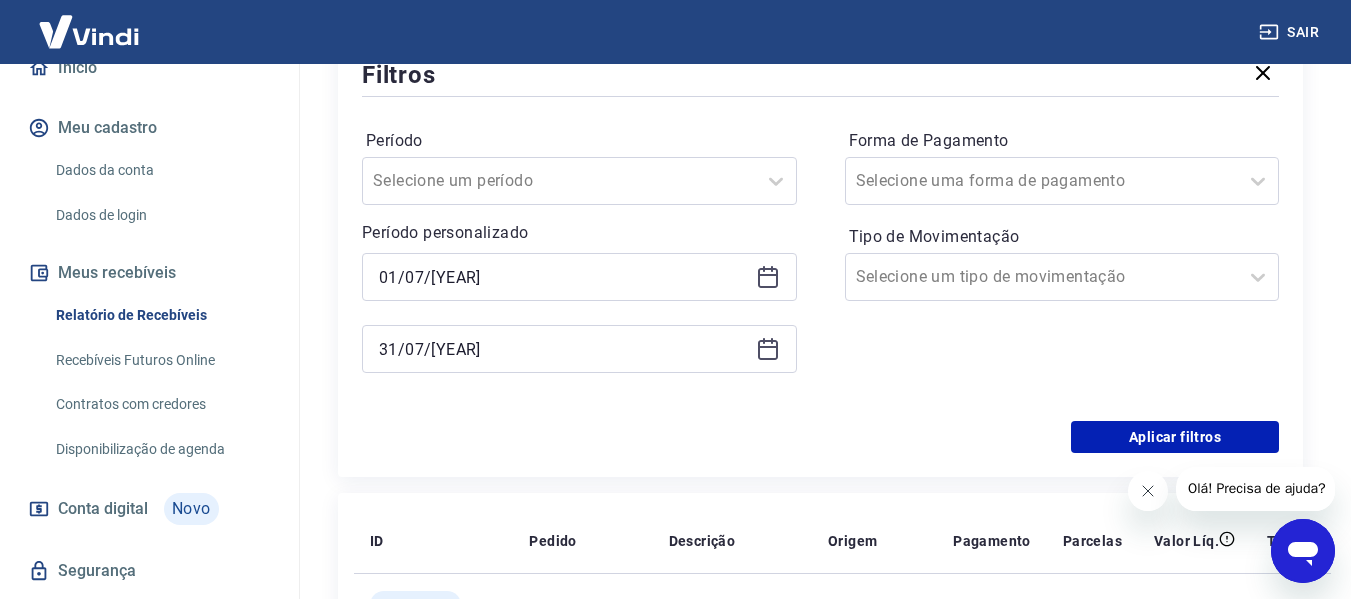 click on "Período Selecione um período Período personalizado Selected date: terça-feira, 1 de julho de 2025 01/07/2025 Selected date: quinta-feira, 31 de julho de 2025 31/07/2025 Forma de Pagamento Selecione uma forma de pagamento Tipo de Movimentação Selecione um tipo de movimentação" at bounding box center [820, 261] 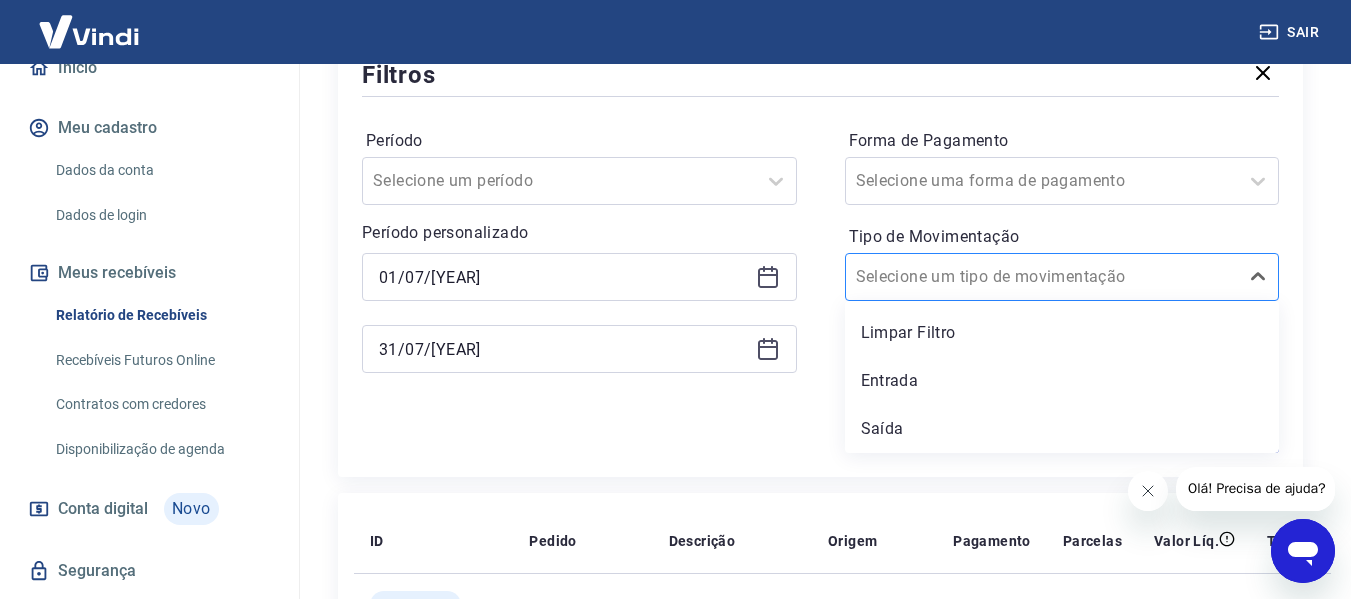 click on "Tipo de Movimentação" at bounding box center [957, 277] 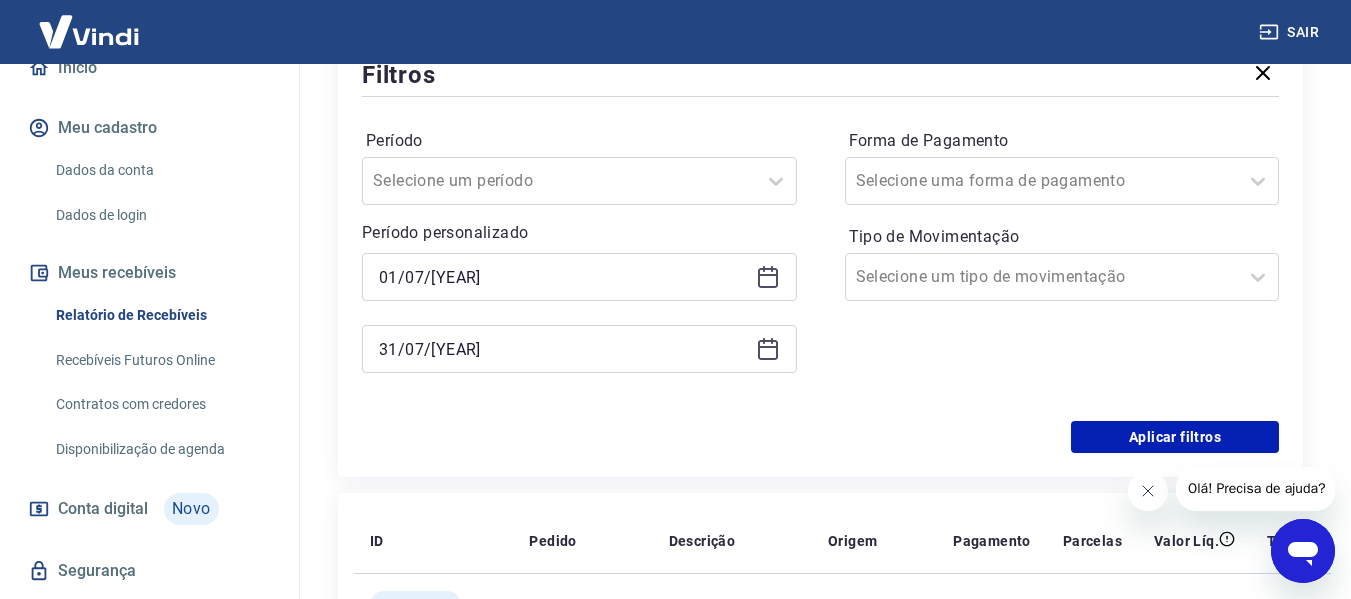 click on "Aplicar filtros" at bounding box center [820, 437] 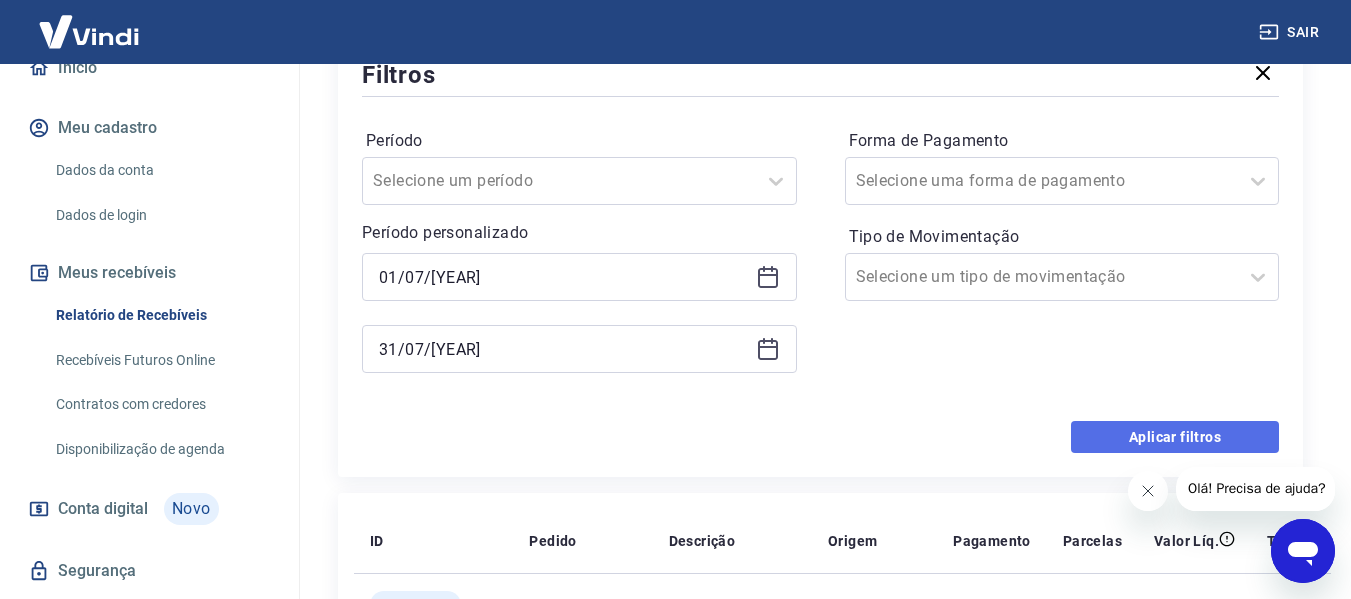 click on "Aplicar filtros" at bounding box center (1175, 437) 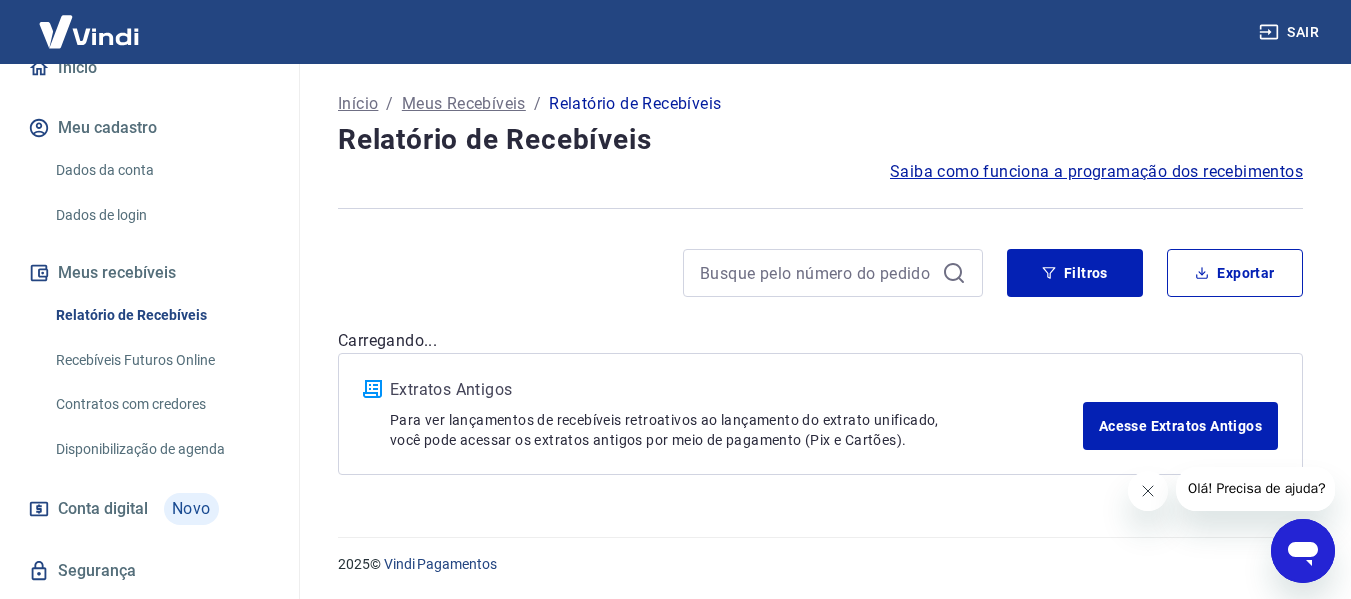 scroll, scrollTop: 0, scrollLeft: 0, axis: both 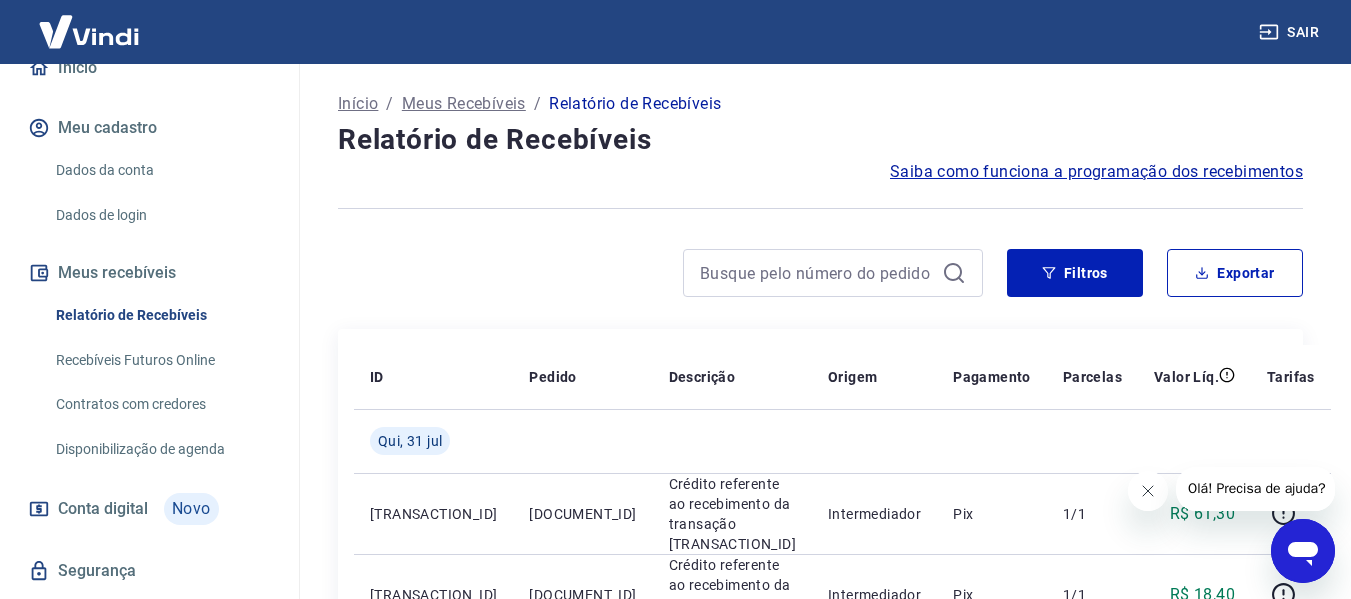 click on "Início / Meus Recebíveis / Relatório de Recebíveis Relatório de Recebíveis Saiba como funciona a programação dos recebimentos Saiba como funciona a programação dos recebimentos Filtros Exportar ID Pedido Descrição Origem Pagamento Parcelas Valor Líq. Tarifas Qui, 31 jul [YEAR] [TRANSACTION_ID] [DOCUMENT_ID] Crédito referente ao recebimento da transação [TRANSACTION_ID] Intermediador Pix 1/1 R$ 61,30 [TRANSACTION_ID] [DOCUMENT_ID] Crédito referente ao recebimento da transação [TRANSACTION_ID] Intermediador Pix 1/1 R$ 18,40 [NUMBER] Débito referente ao saque [NUMBER] Vindi Pagamentos Pix - -R$ 73,76 [ORDER_ID] Débito referente à liquidação da UR [UR_ID] via CIP Vindi Pagamentos Mastercard - -R$ 76,91 [TRANSACTION_ID] [DOCUMENT_ID] Crédito referente ao recebimento da transação [TRANSACTION_ID] Intermediador Mastercard 1/1 R$ 76,91 Qua, 30 jul [TRANSACTION_ID] [DOCUMENT_ID] Crédito referente ao recebimento da transação [TRANSACTION_ID] Intermediador Pix 1/1 R$ 35,36 [TRANSACTION_ID] [DOCUMENT_ID] Intermediador Pix 1/1 R$ 38,40 -" at bounding box center (820, 1300) 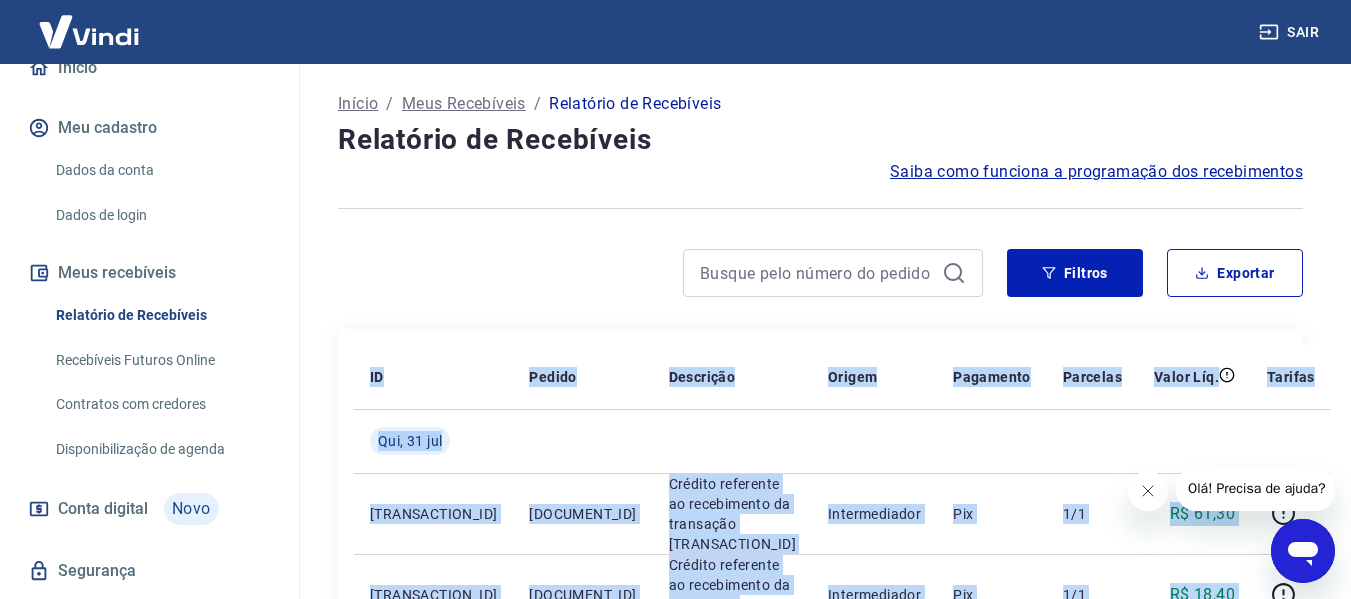 click on "Início / Meus Recebíveis / Relatório de Recebíveis Relatório de Recebíveis Saiba como funciona a programação dos recebimentos Saiba como funciona a programação dos recebimentos Filtros Exportar ID Pedido Descrição Origem Pagamento Parcelas Valor Líq. Tarifas Qui, 31 jul [YEAR] [TRANSACTION_ID] [DOCUMENT_ID] Crédito referente ao recebimento da transação [TRANSACTION_ID] Intermediador Pix 1/1 R$ 61,30 [TRANSACTION_ID] [DOCUMENT_ID] Crédito referente ao recebimento da transação [TRANSACTION_ID] Intermediador Pix 1/1 R$ 18,40 [NUMBER] Débito referente ao saque [NUMBER] Vindi Pagamentos Pix - -R$ 73,76 [ORDER_ID] Débito referente à liquidação da UR [UR_ID] via CIP Vindi Pagamentos Mastercard - -R$ 76,91 [TRANSACTION_ID] [DOCUMENT_ID] Crédito referente ao recebimento da transação [TRANSACTION_ID] Intermediador Mastercard 1/1 R$ 76,91 Qua, 30 jul [TRANSACTION_ID] [DOCUMENT_ID] Crédito referente ao recebimento da transação [TRANSACTION_ID] Intermediador Pix 1/1 R$ 35,36 [TRANSACTION_ID] [DOCUMENT_ID] Intermediador Pix 1/1 R$ 38,40 -" at bounding box center [820, 1300] 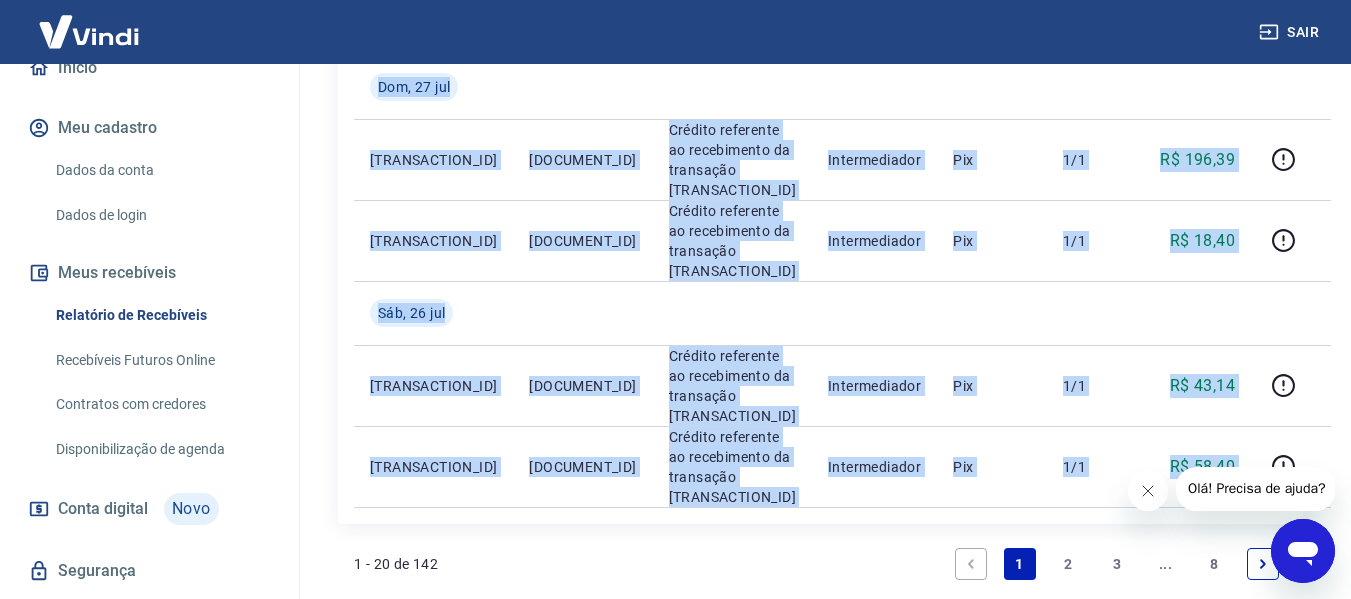 scroll, scrollTop: 1803, scrollLeft: 0, axis: vertical 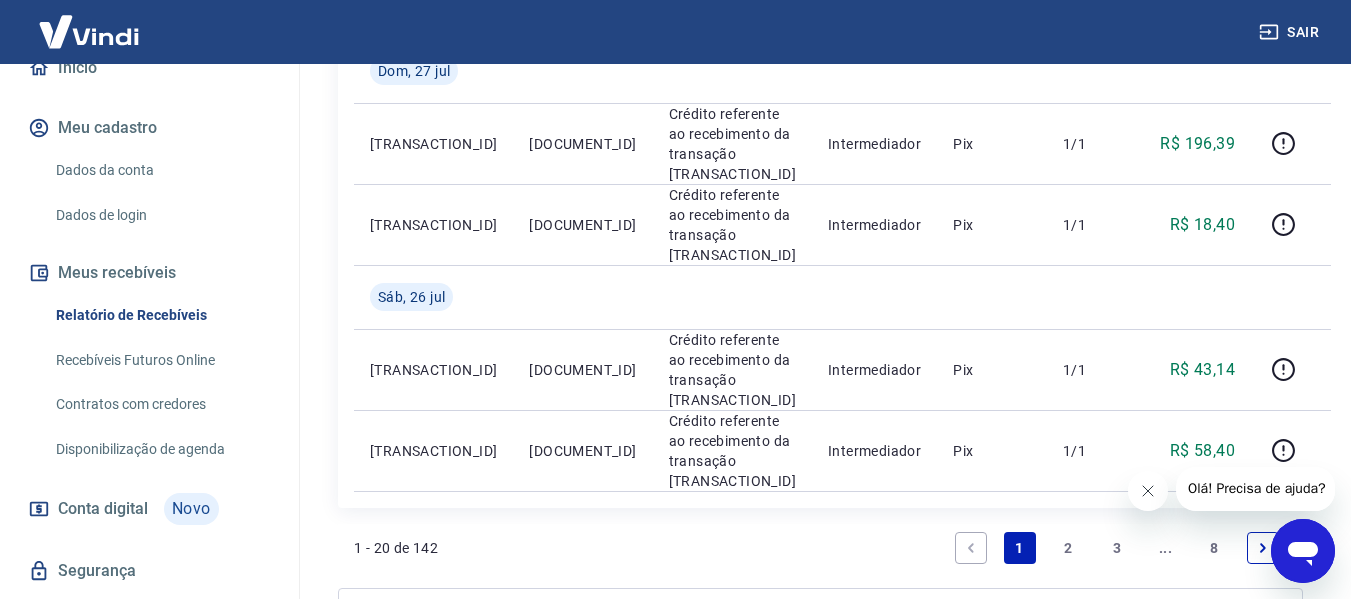 click on "2025  ©   Vindi Pagamentos" at bounding box center (820, 777) 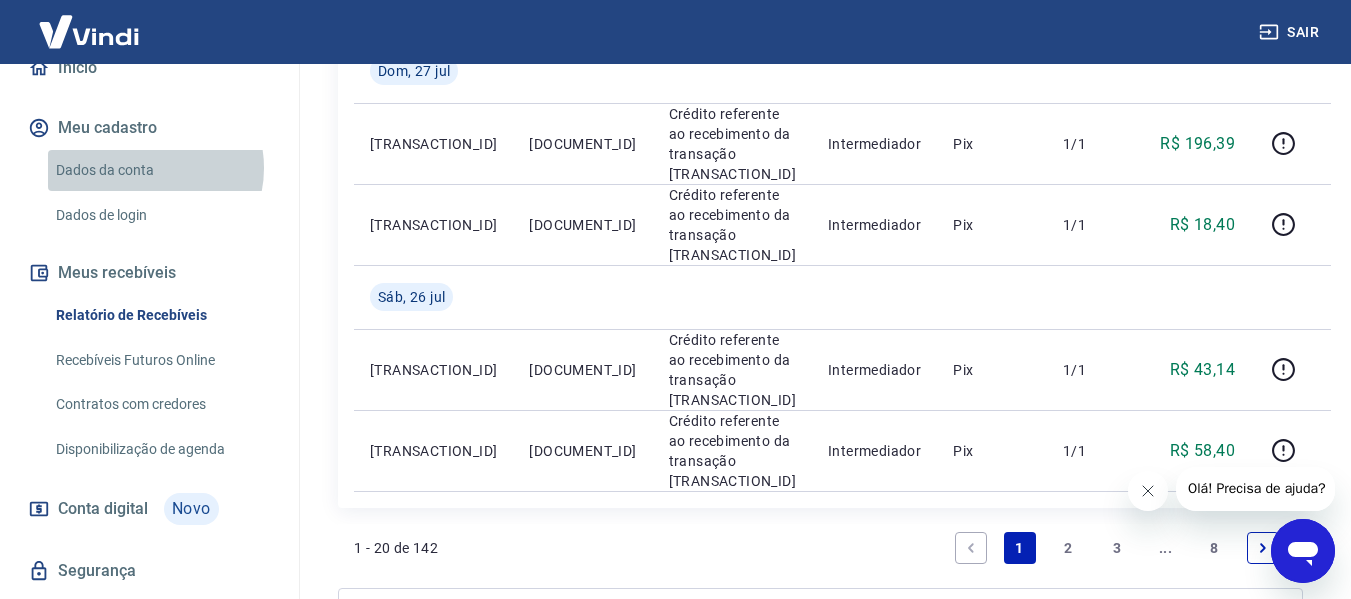 click on "Dados da conta" at bounding box center [161, 170] 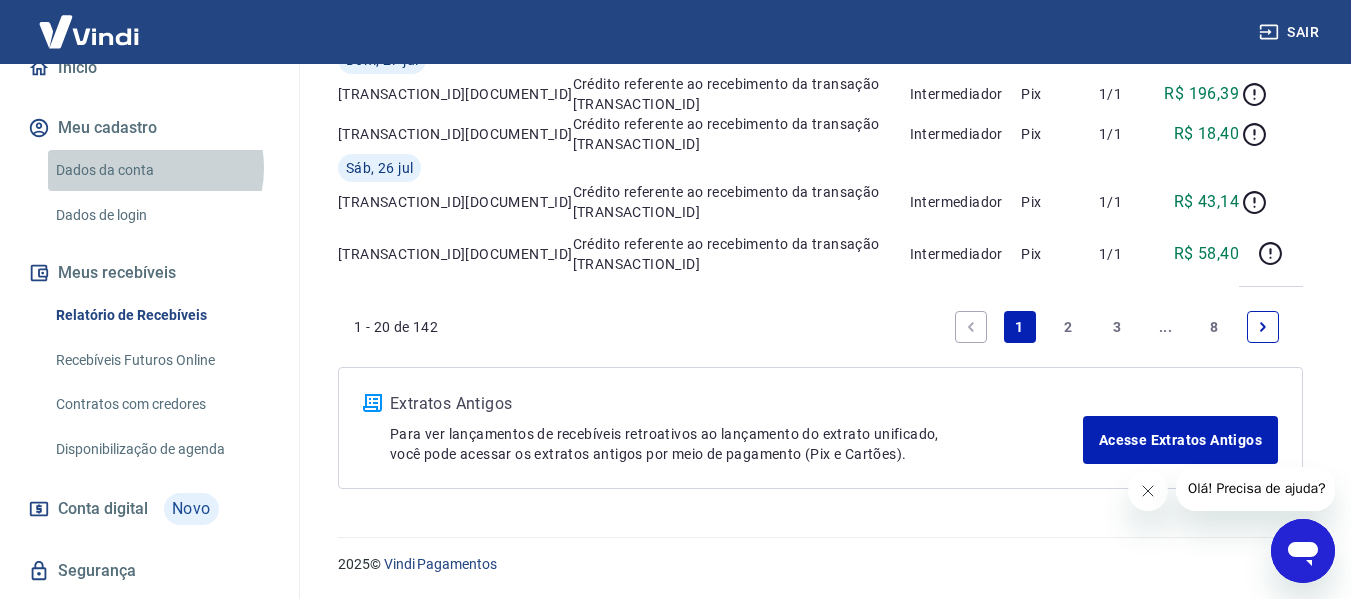 scroll, scrollTop: 0, scrollLeft: 0, axis: both 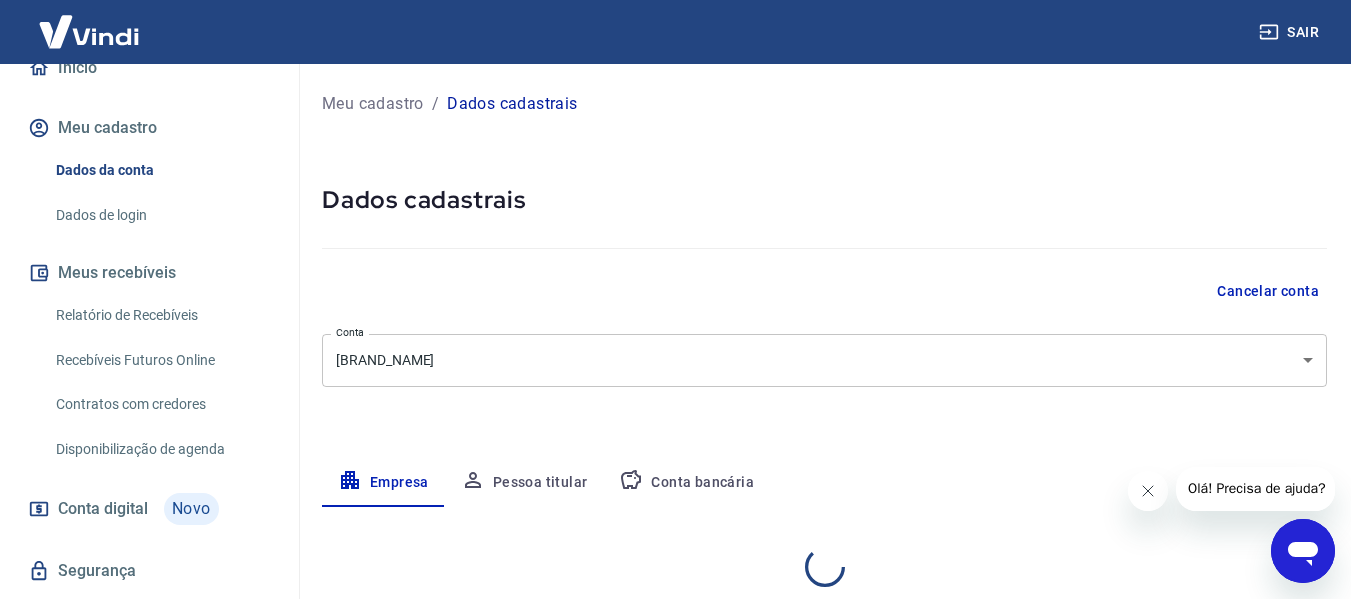 select on "SP" 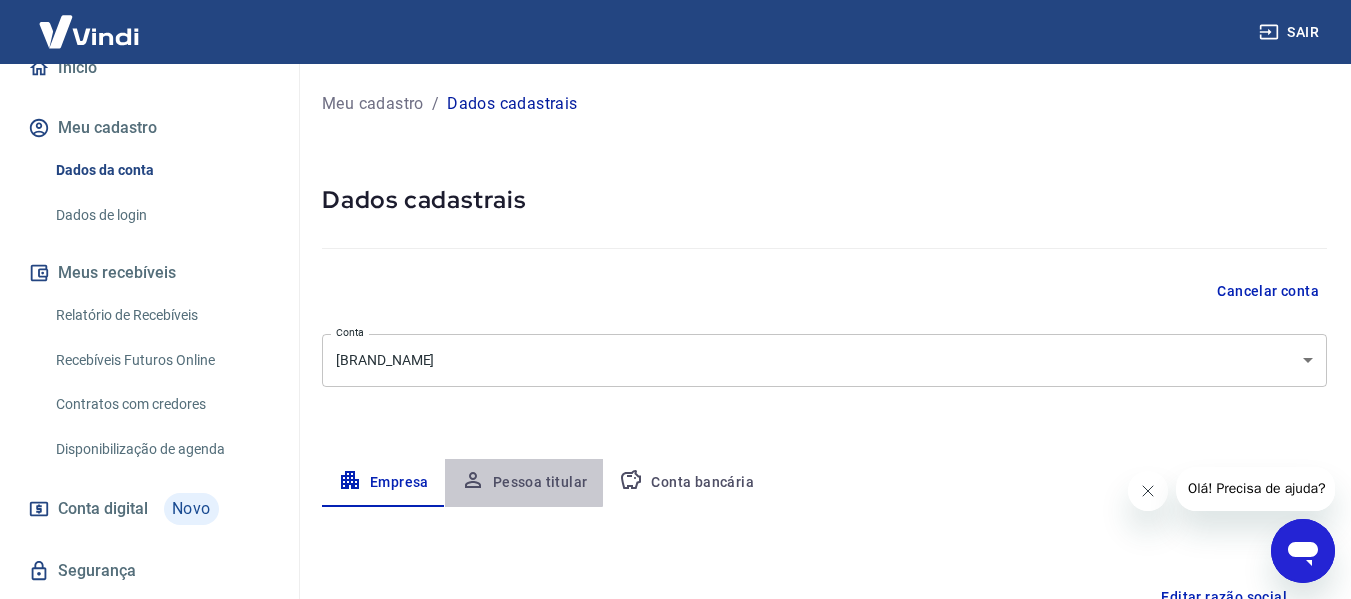 click on "Pessoa titular" at bounding box center [524, 483] 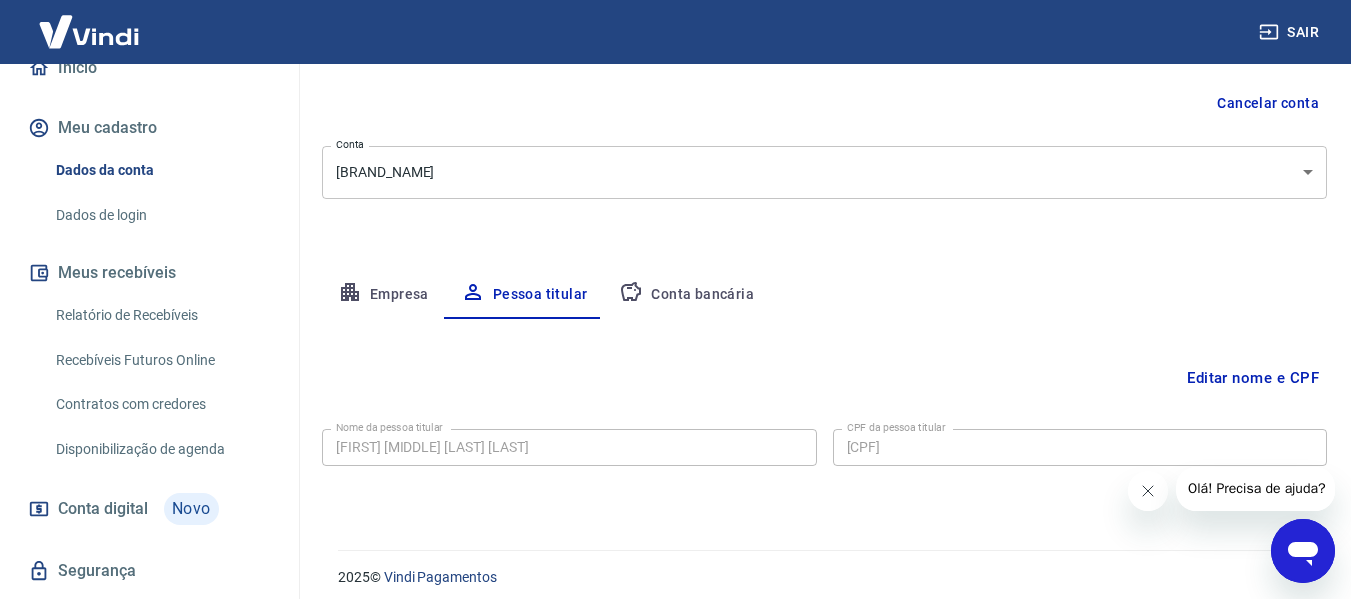 scroll, scrollTop: 201, scrollLeft: 0, axis: vertical 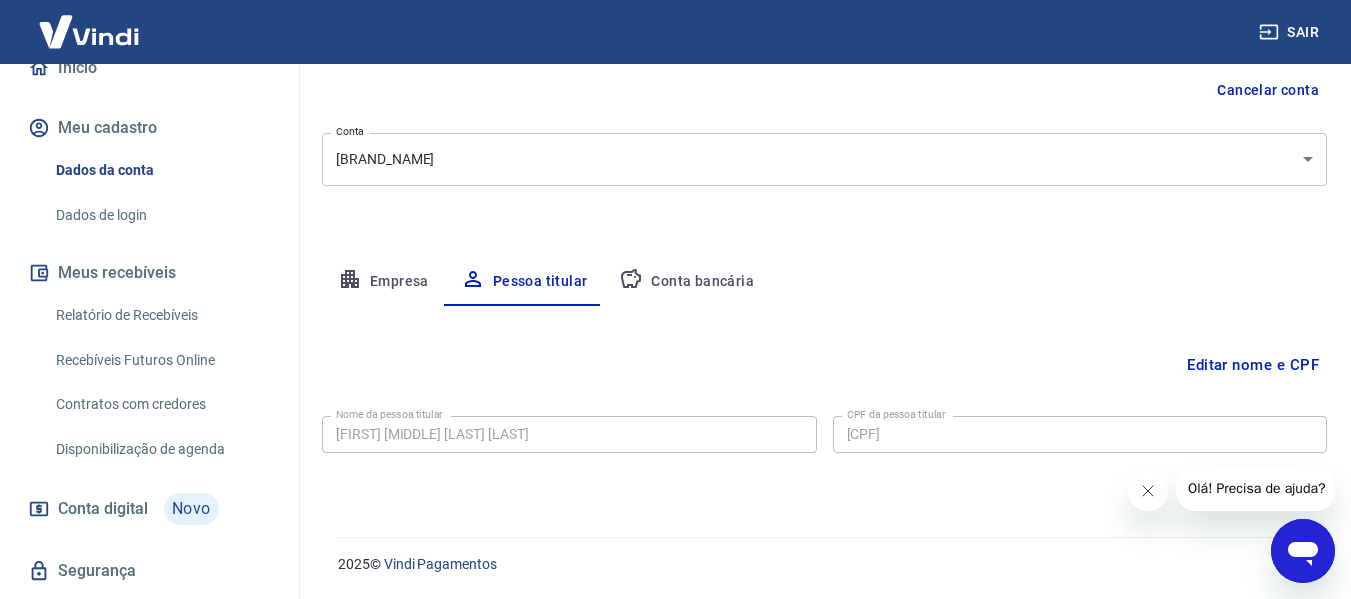 click on "Editar nome e CPF" at bounding box center (1253, 365) 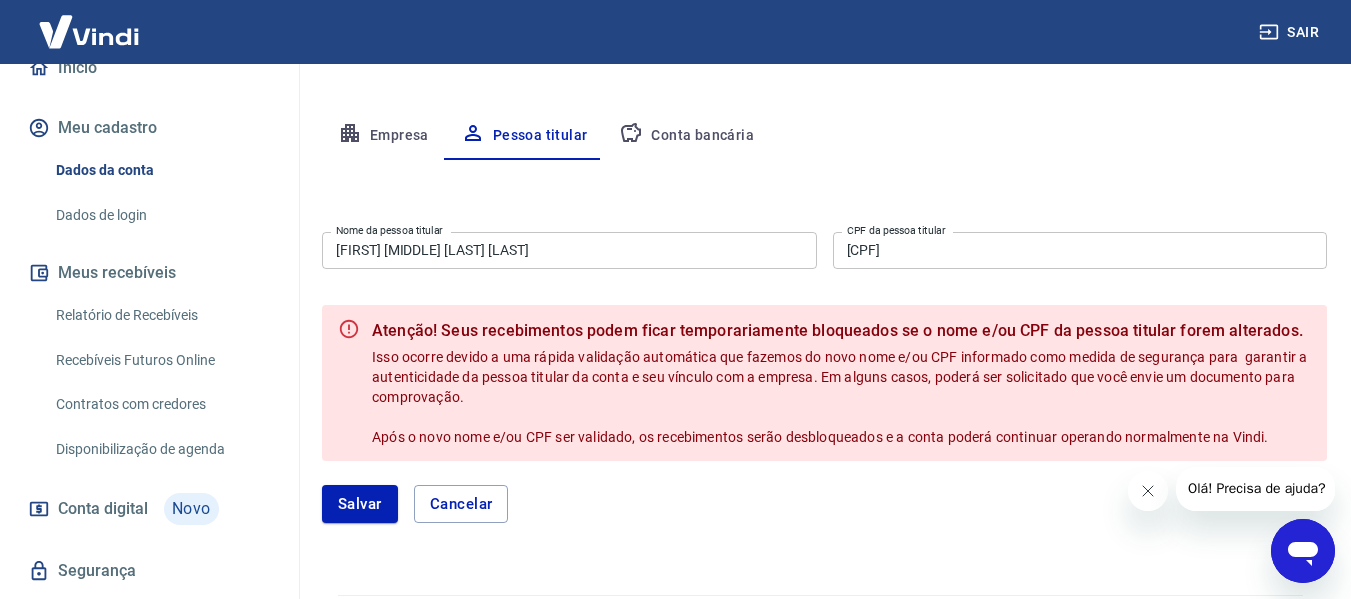 scroll, scrollTop: 349, scrollLeft: 0, axis: vertical 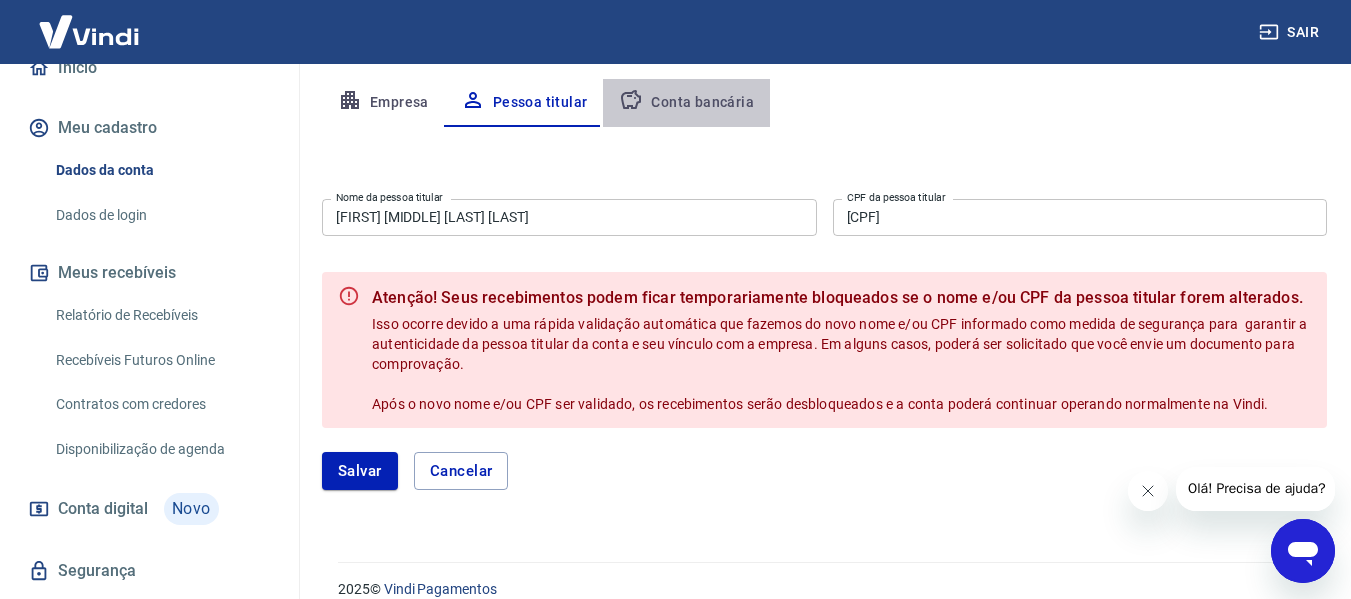 click on "Conta bancária" at bounding box center (686, 103) 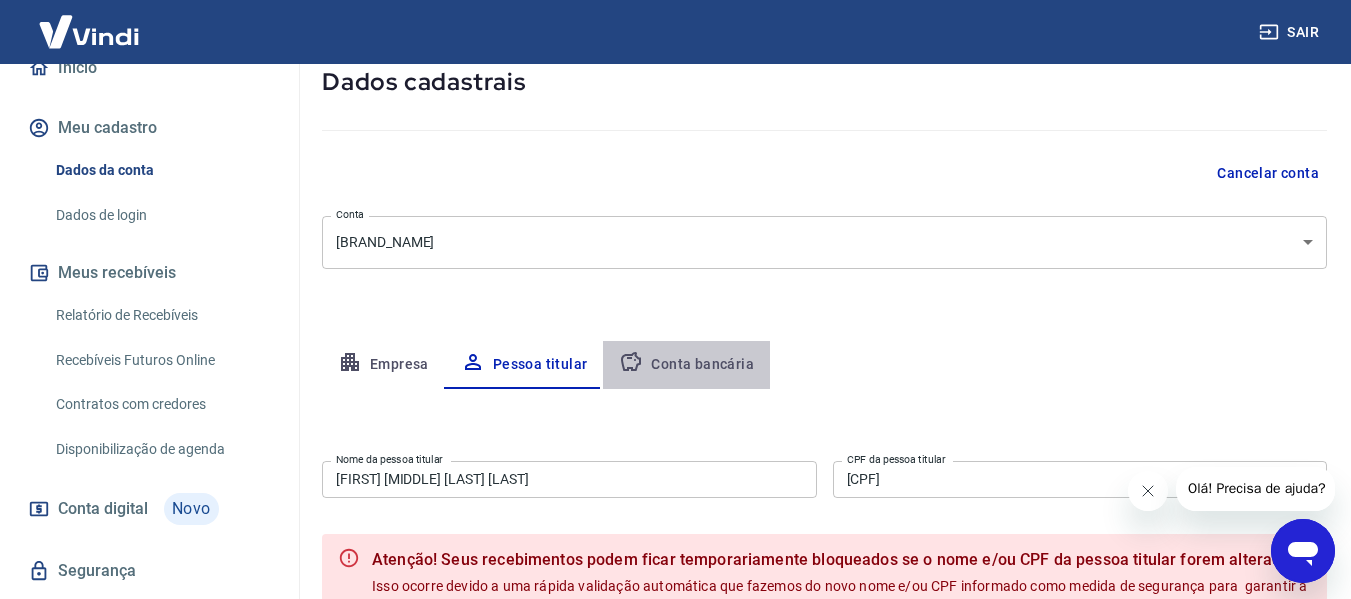 select on "1" 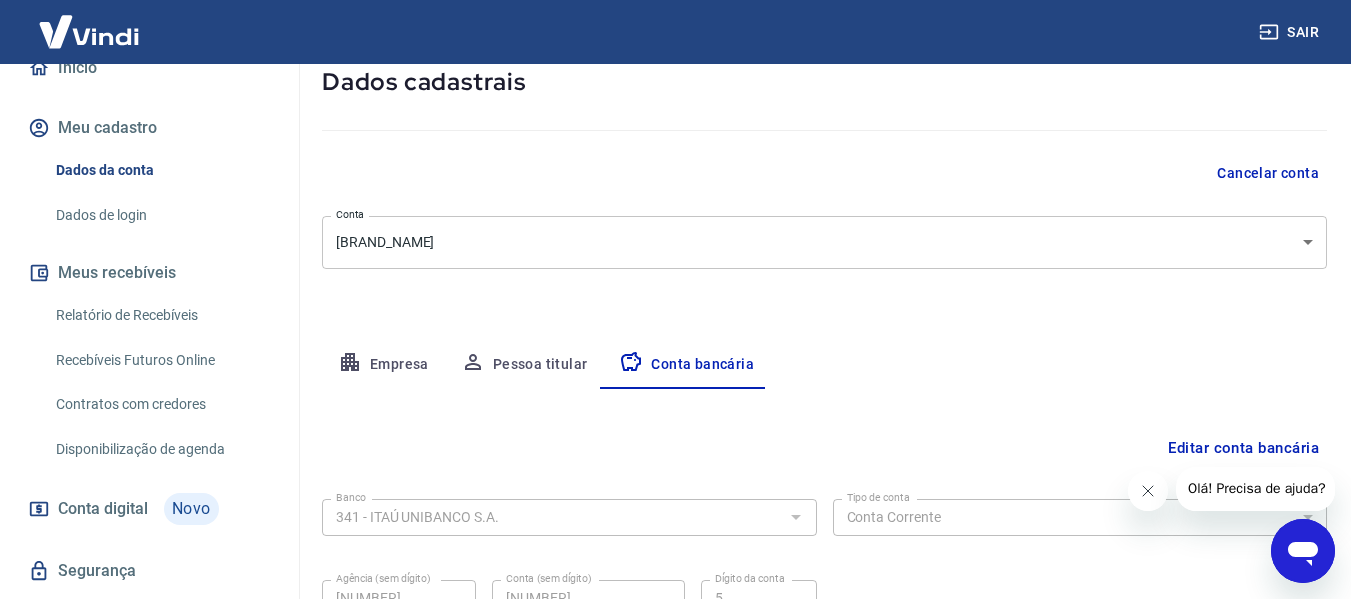 scroll, scrollTop: 312, scrollLeft: 0, axis: vertical 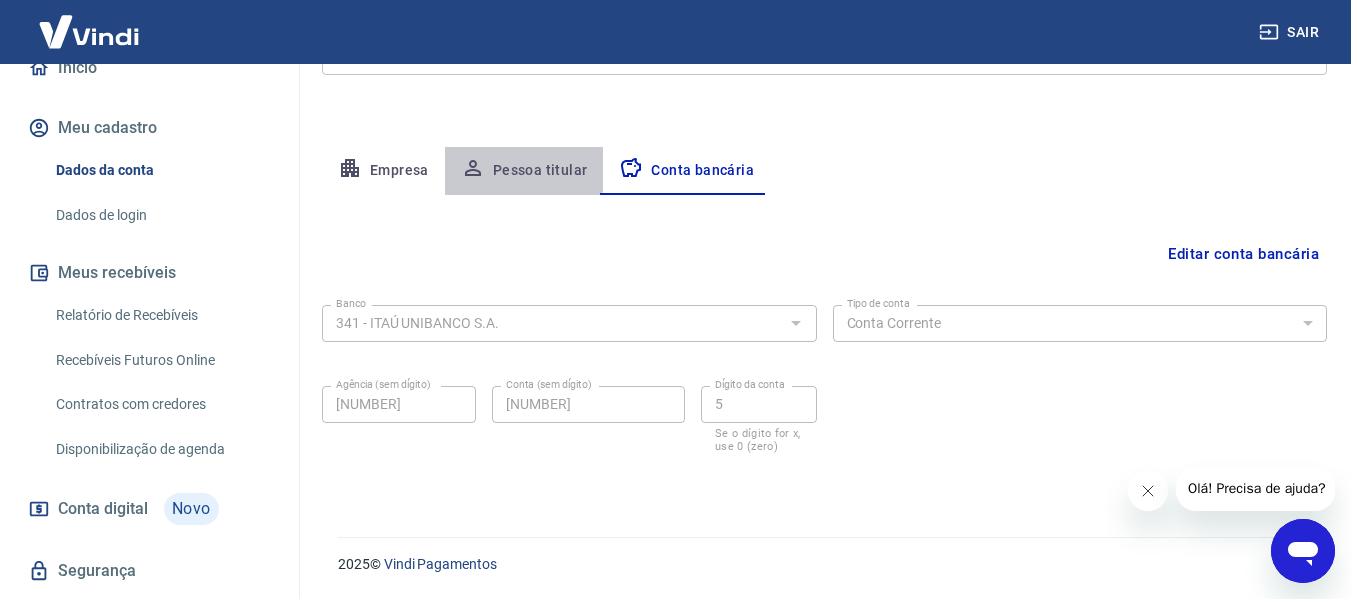 click on "Pessoa titular" at bounding box center (524, 171) 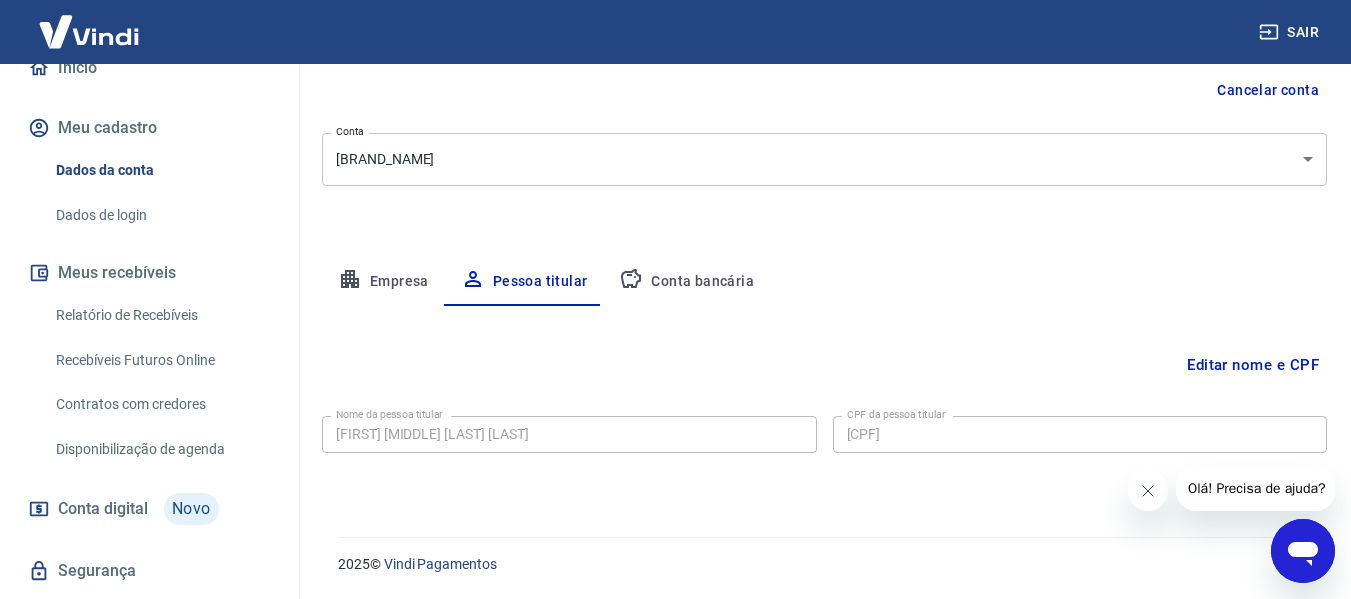 scroll, scrollTop: 201, scrollLeft: 0, axis: vertical 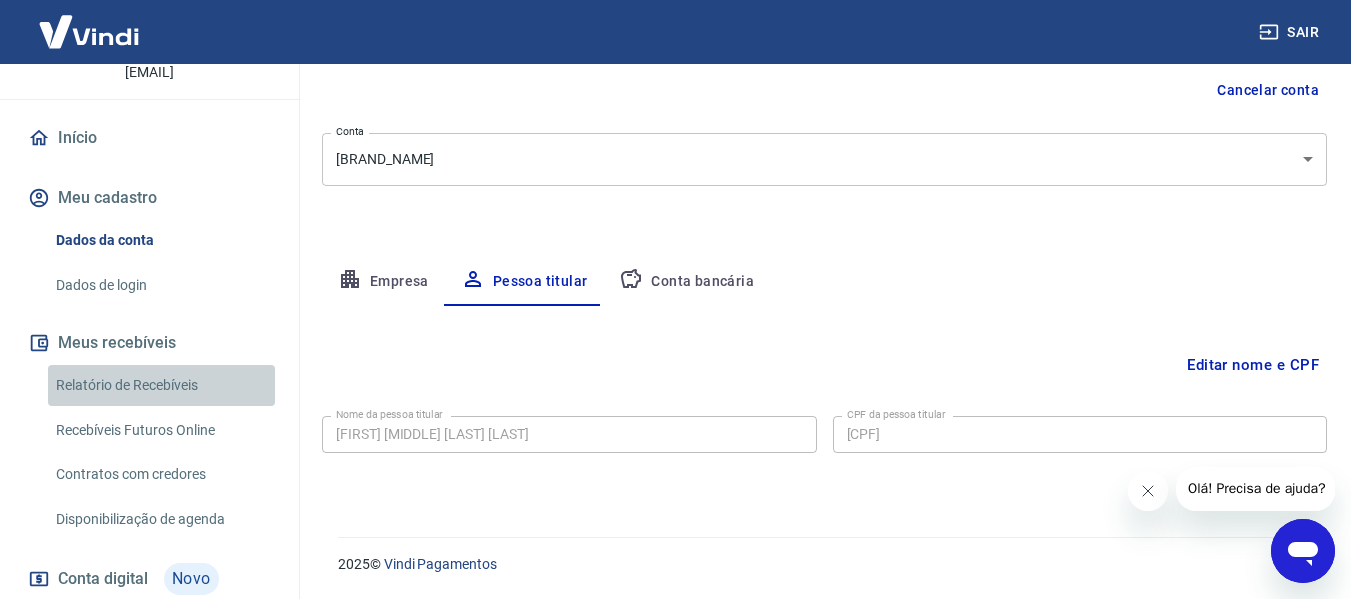 click on "Relatório de Recebíveis" at bounding box center [161, 385] 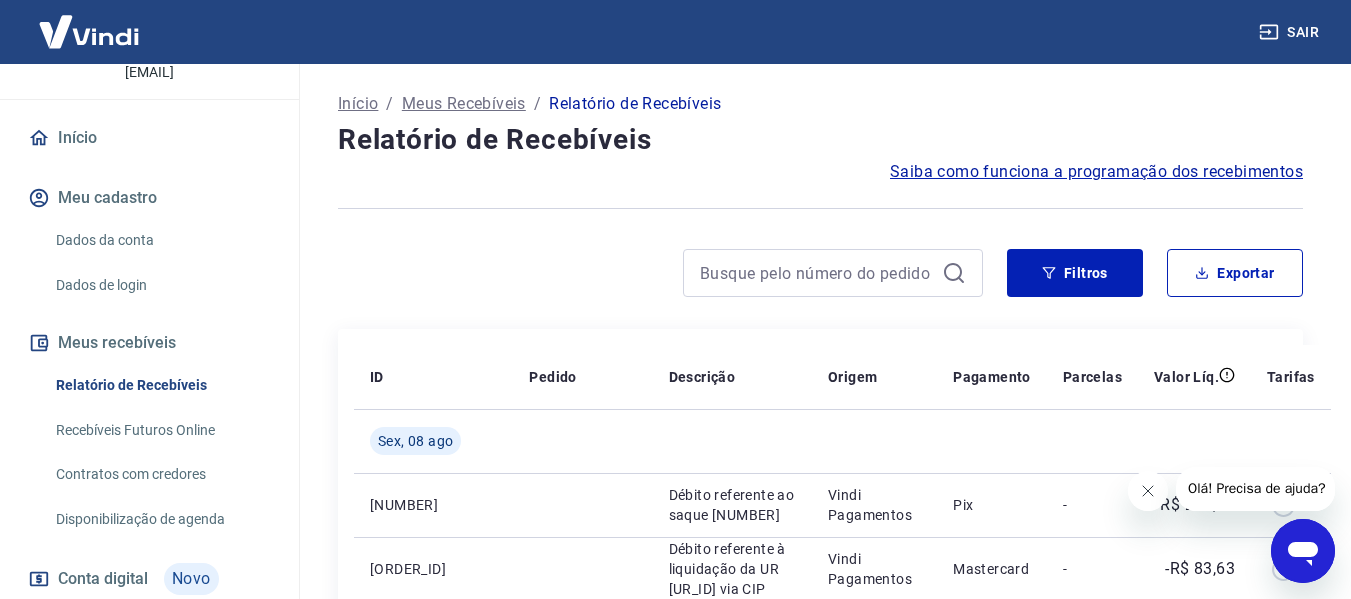 click on "Início / Meus Recebíveis / Relatório de Recebíveis Relatório de Recebíveis Saiba como funciona a programação dos recebimentos Saiba como funciona a programação dos recebimentos Filtros Exportar ID Pedido Descrição Origem Pagamento Parcelas Valor Líq. Tarifas Sex, 08 ago [NUMBER] Débito referente ao saque [NUMBER] Vindi Pagamentos Pix - -R$ 248,29 [ORDER_ID] Débito referente à liquidação da UR [UR_ID] via CIP Vindi Pagamentos Mastercard - -R$ 83,63 [TRANSACTION_ID] [DOCUMENT_ID] Crédito referente ao recebimento da transação [TRANSACTION_ID] Intermediador Pix 1/1 R$ 44,21 [TRANSACTION_ID] [DOCUMENT_ID] Crédito referente ao recebimento da transação [TRANSACTION_ID] Intermediador Mastercard 1/1 R$ 83,63 Qui, 07 ago [TRANSACTION_ID] [DOCUMENT_ID] Crédito referente ao recebimento da transação [TRANSACTION_ID] Intermediador Pix 1/1 R$ 148,76 [TRANSACTION_ID] [DOCUMENT_ID] Crédito referente ao recebimento da transação [TRANSACTION_ID] Intermediador Pix 1/1 R$ 55,32 [NUMBER] Débito referente ao saque [NUMBER] Vindi Pagamentos" at bounding box center (820, 1300) 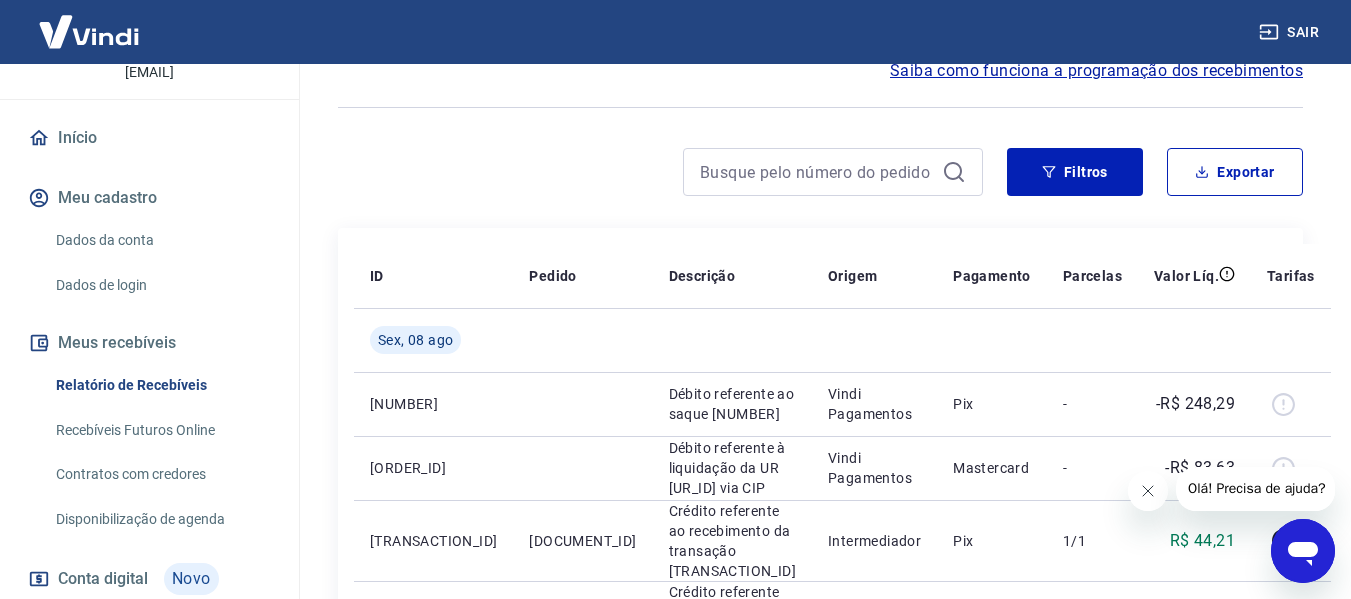 scroll, scrollTop: 120, scrollLeft: 0, axis: vertical 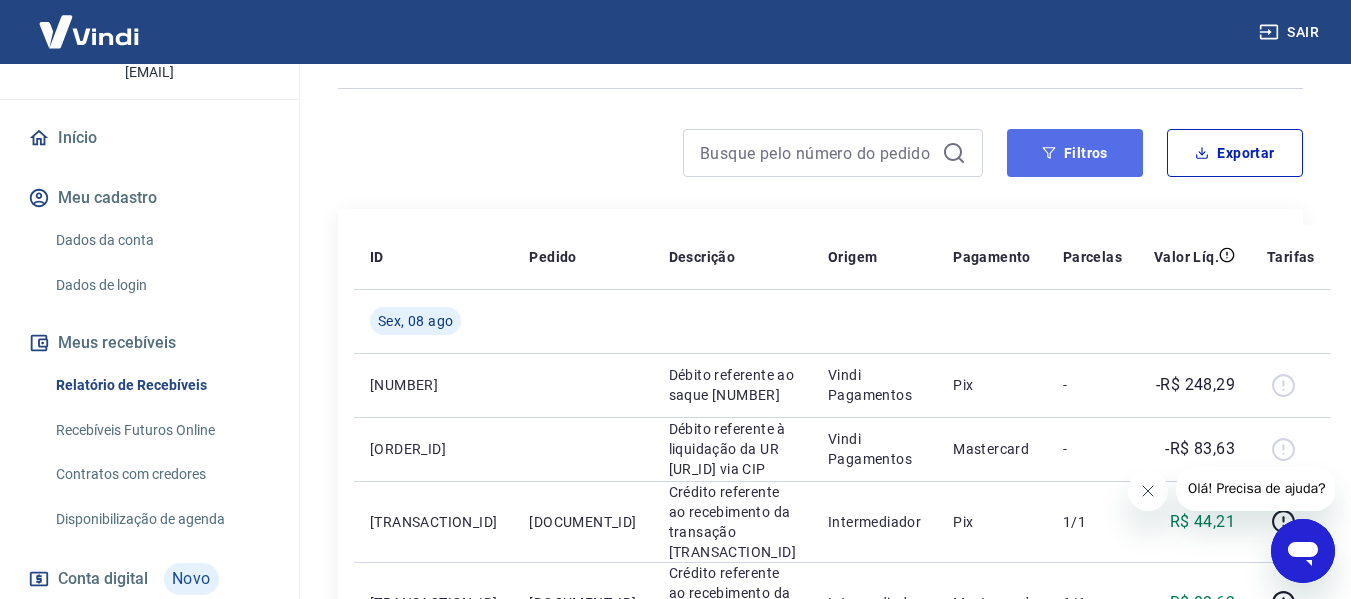 click on "Filtros" at bounding box center [1075, 153] 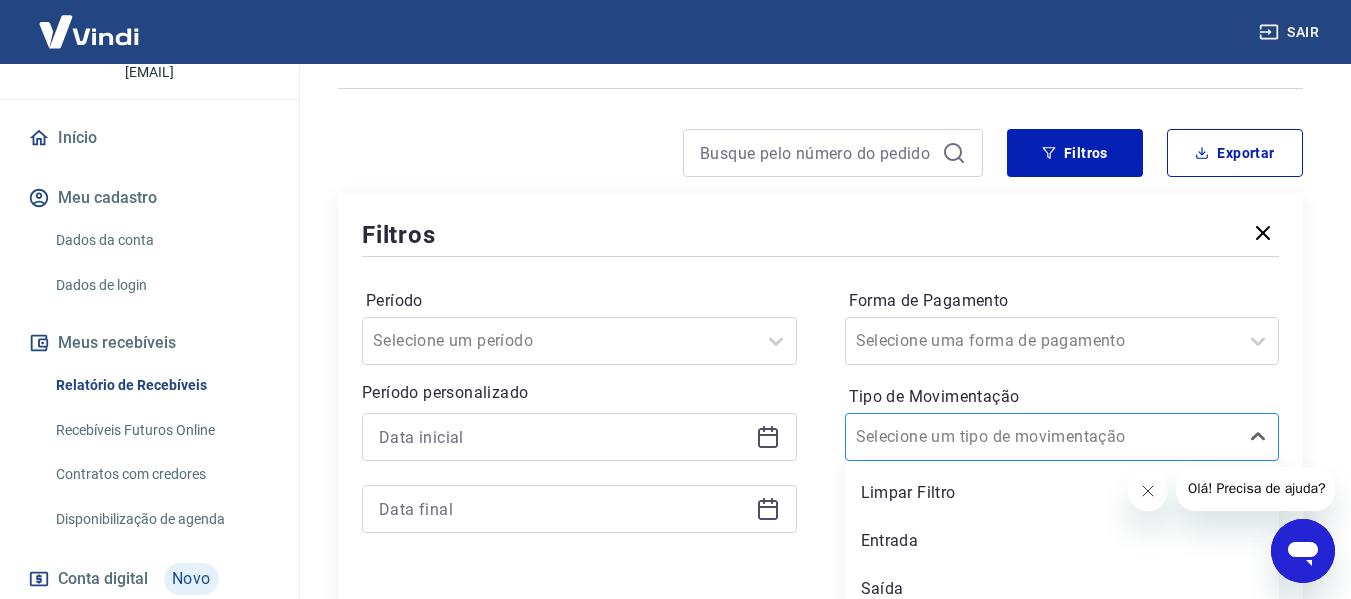 scroll, scrollTop: 134, scrollLeft: 0, axis: vertical 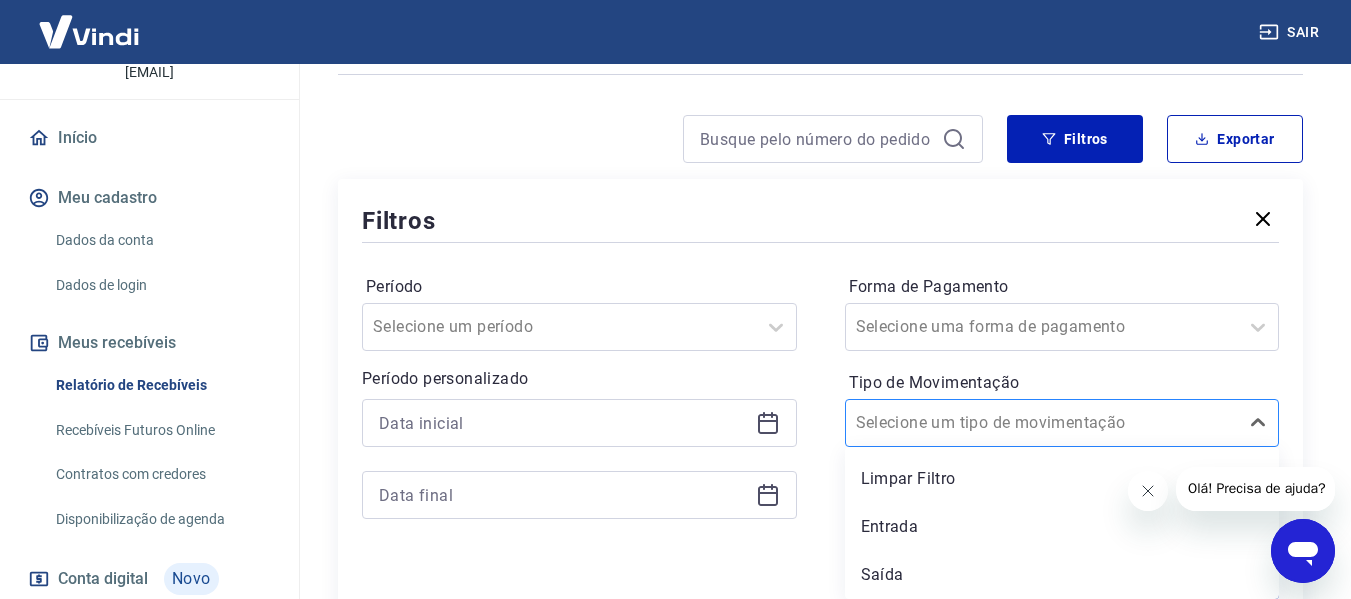 click on "Selecione um tipo de movimentação" at bounding box center (1062, 423) 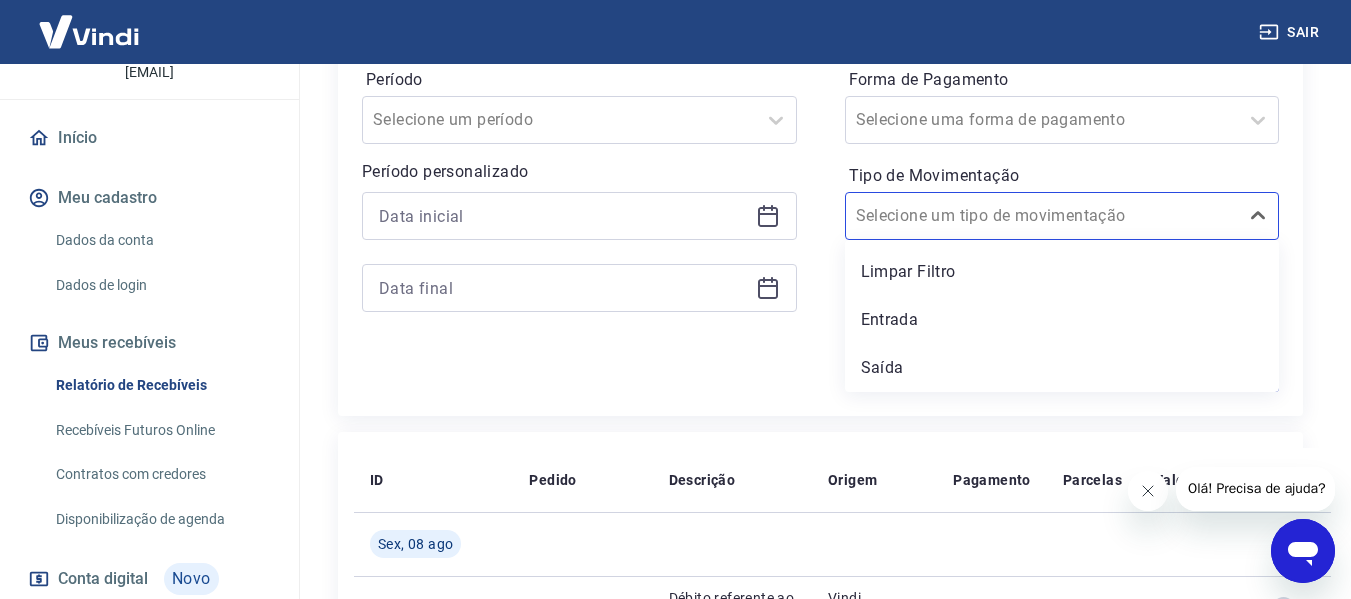 scroll, scrollTop: 0, scrollLeft: 0, axis: both 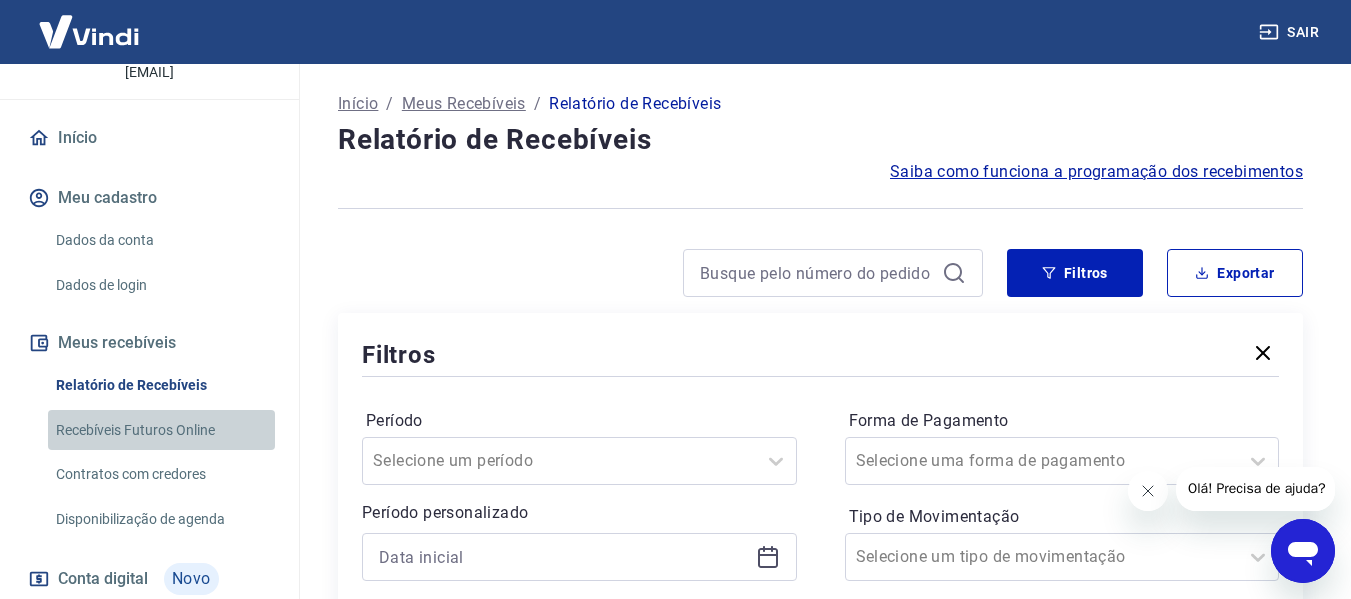 click on "Recebíveis Futuros Online" at bounding box center [161, 430] 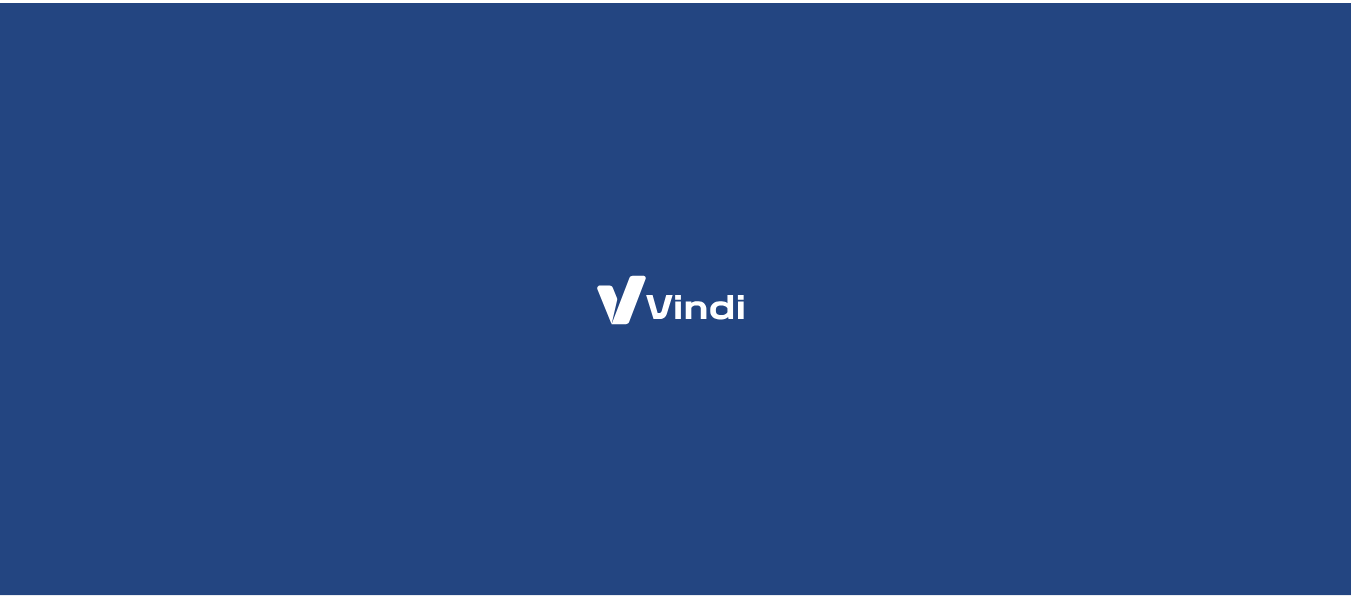 scroll, scrollTop: 0, scrollLeft: 0, axis: both 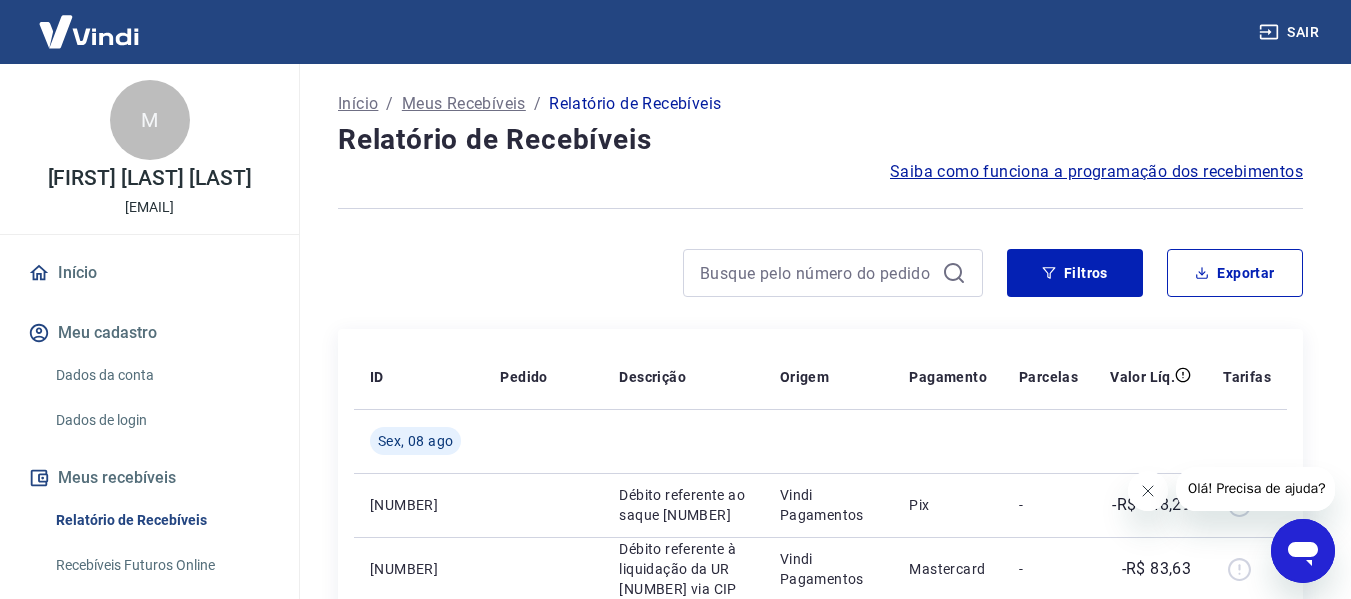 click on "Saiba como funciona a programação dos recebimentos" at bounding box center [1096, 172] 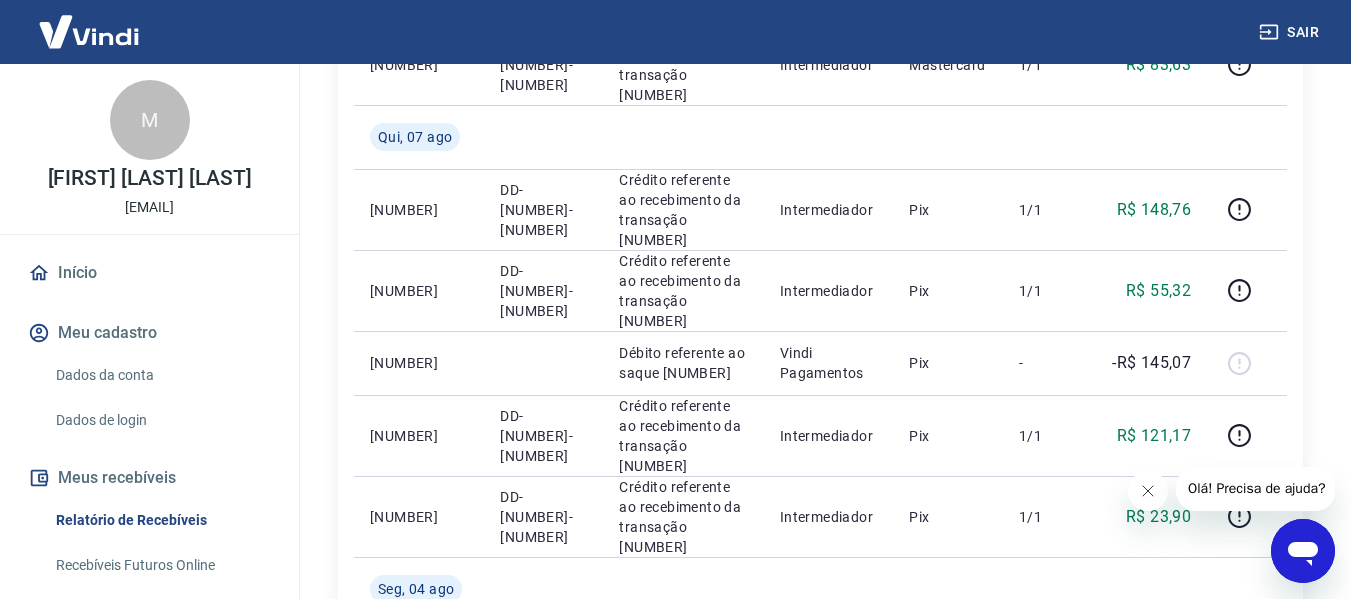 scroll, scrollTop: 0, scrollLeft: 0, axis: both 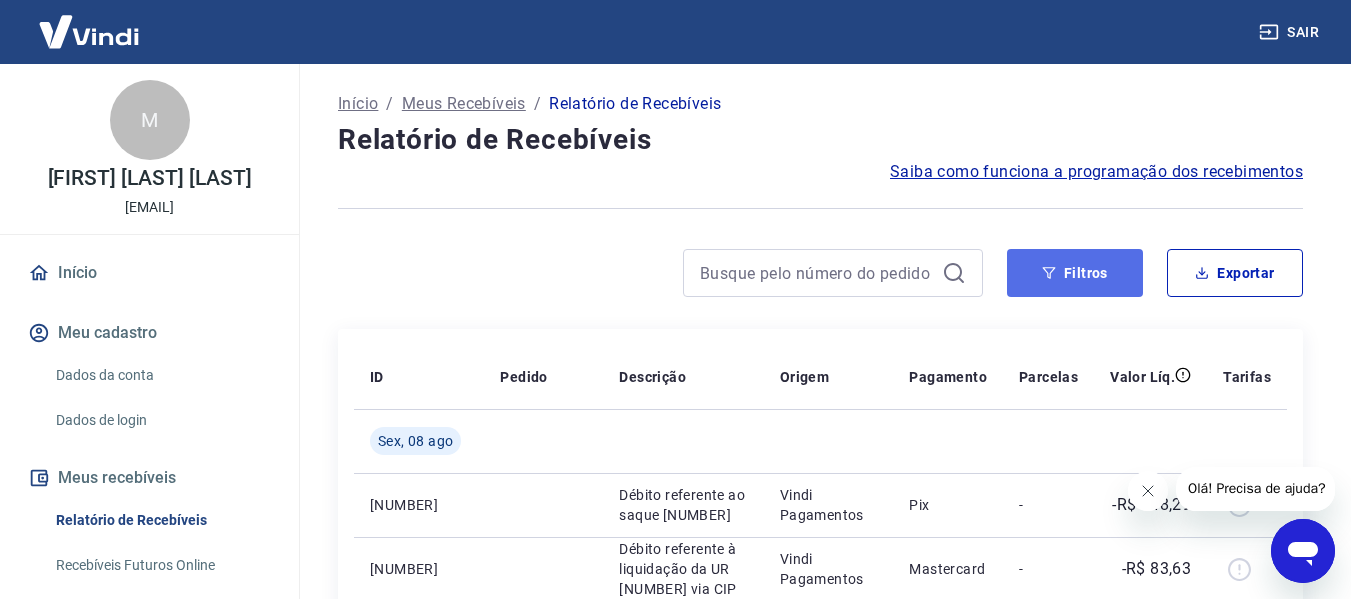 click on "Filtros" at bounding box center [1075, 273] 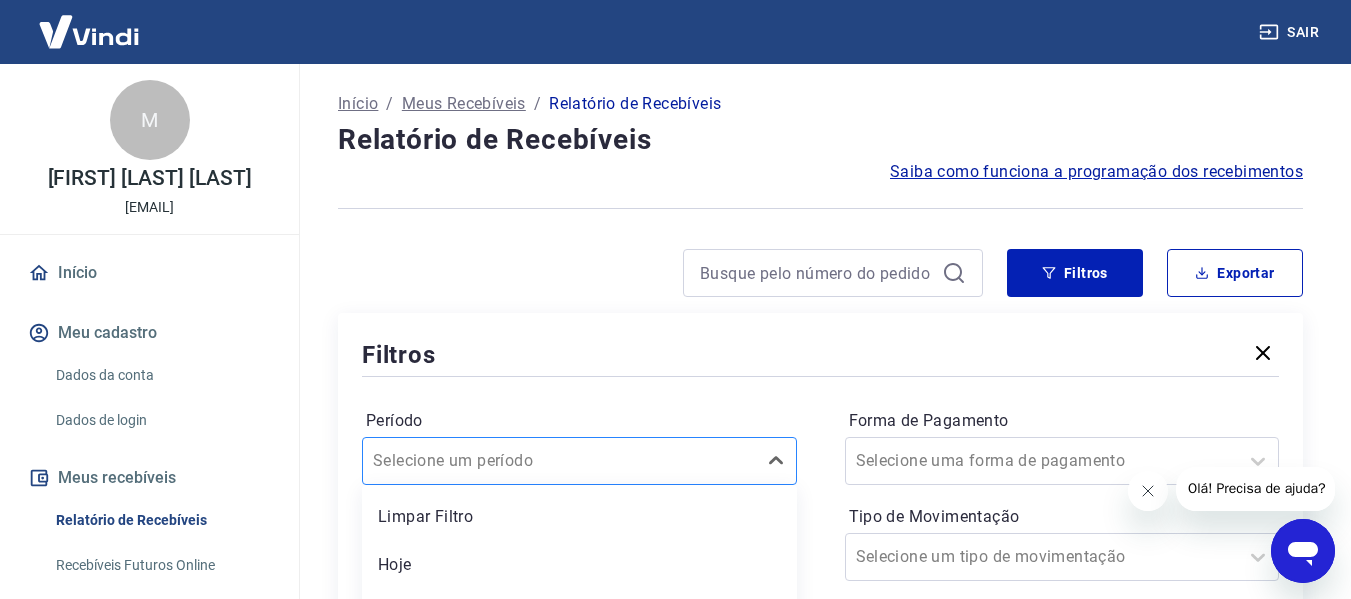 scroll, scrollTop: 186, scrollLeft: 0, axis: vertical 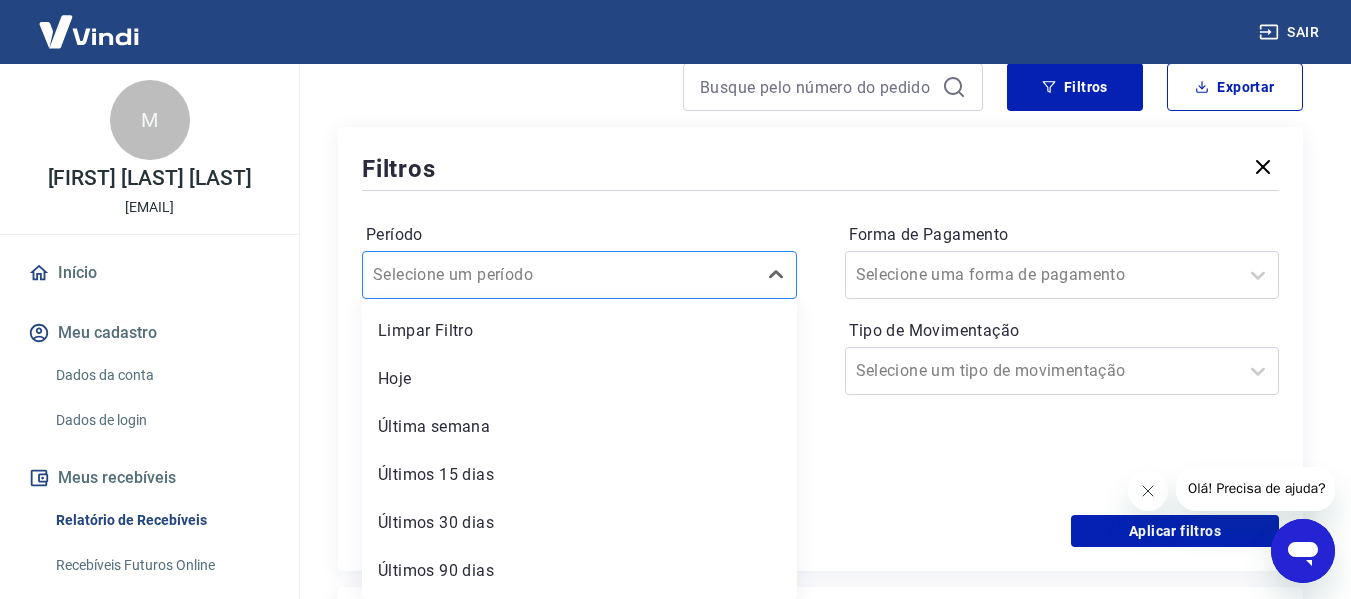 click on "option Últimos 15 dias focused, 4 of 7. 7 results available. Use Up and Down to choose options, press Enter to select the currently focused option, press Escape to exit the menu, press Tab to select the option and exit the menu. Selecione um período Limpar Filtro Hoje Última semana Últimos 15 dias Últimos 30 dias Últimos 90 dias Últimos 6 meses" at bounding box center (579, 275) 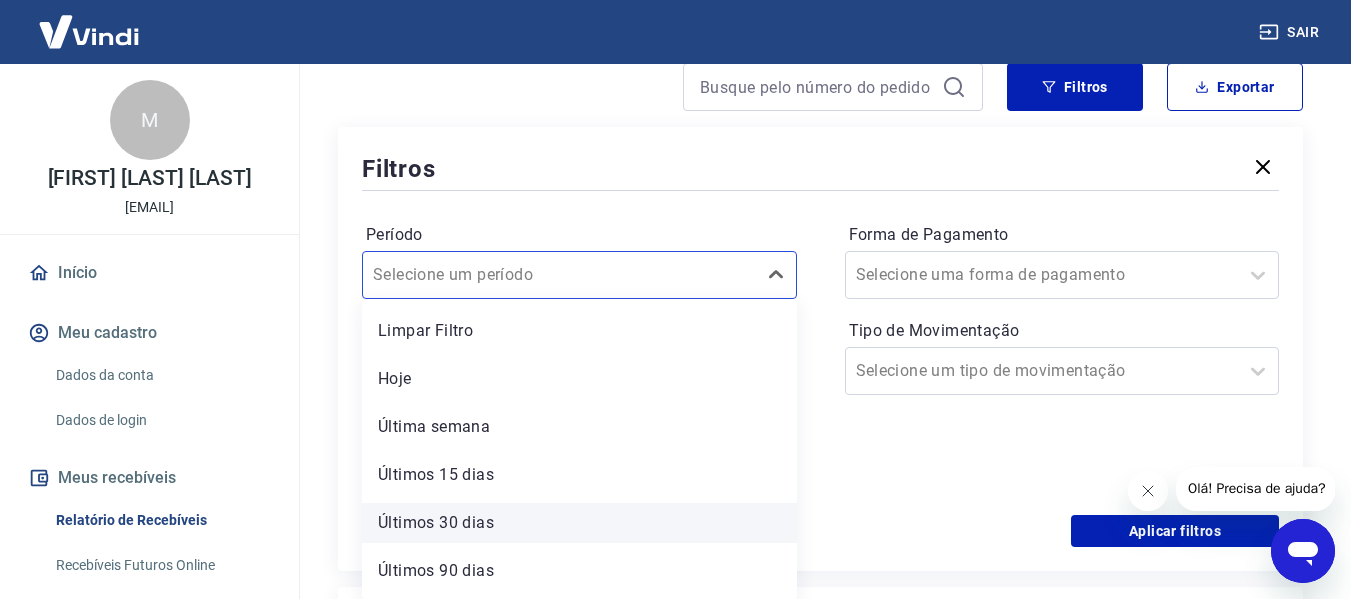 click on "Últimos 30 dias" at bounding box center [579, 523] 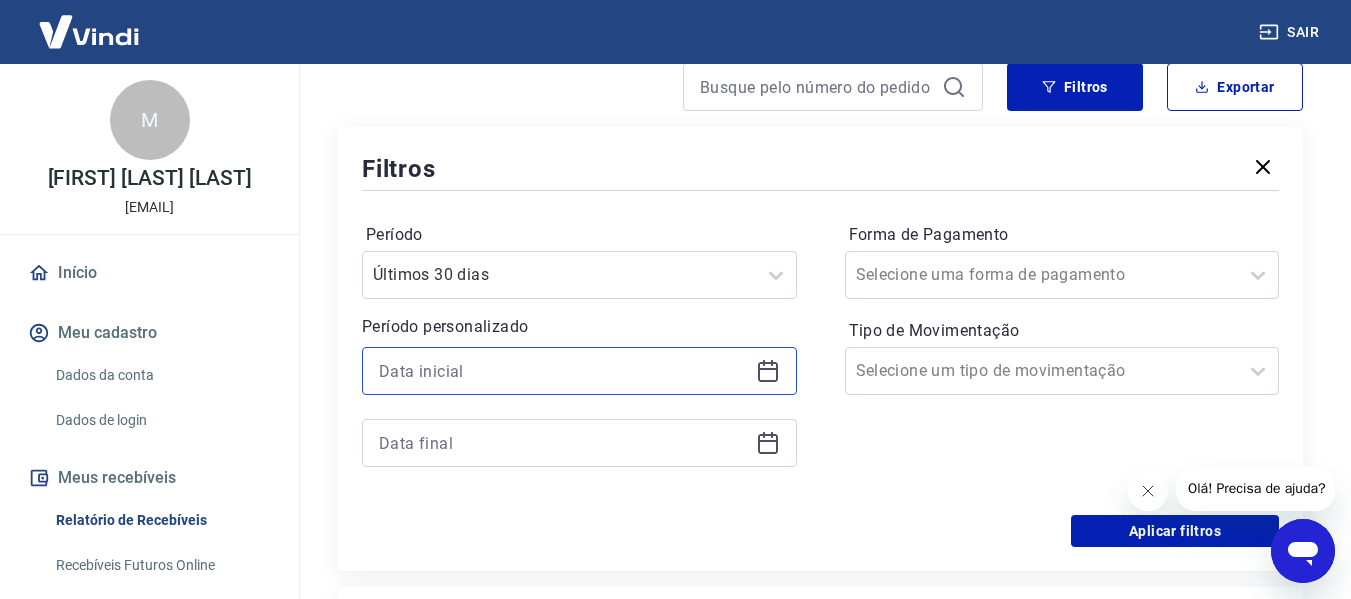 click at bounding box center [563, 371] 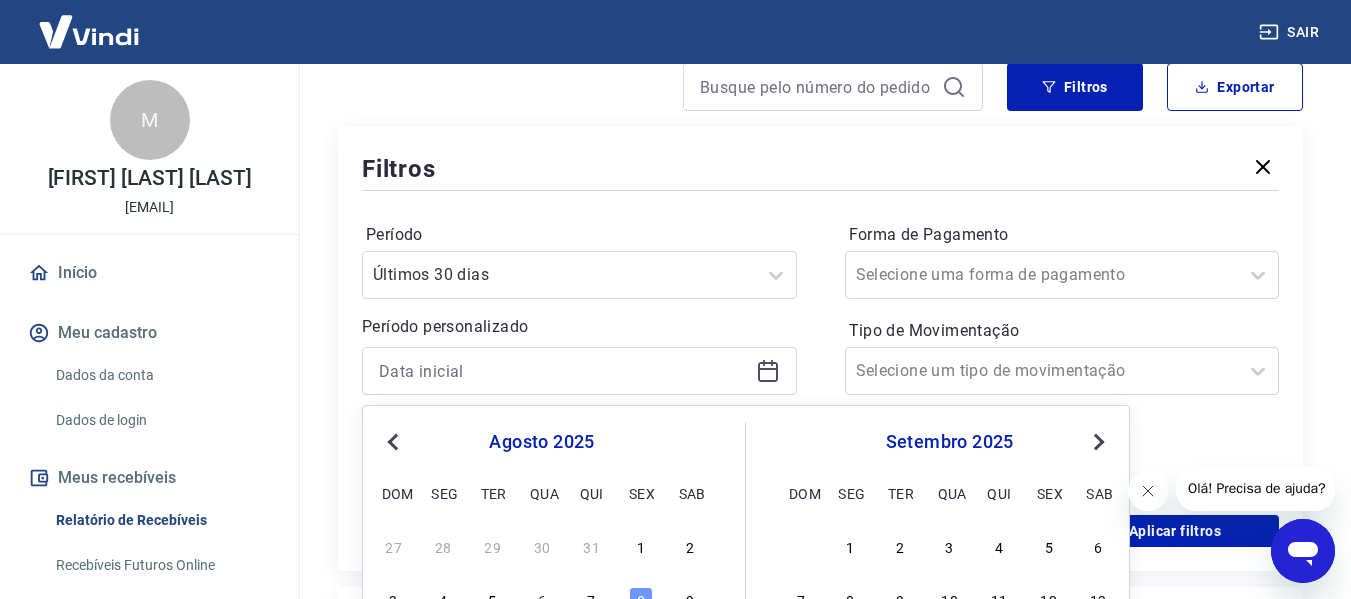 click on "agosto 2025 dom seg ter qua qui sex sab" at bounding box center [542, 464] 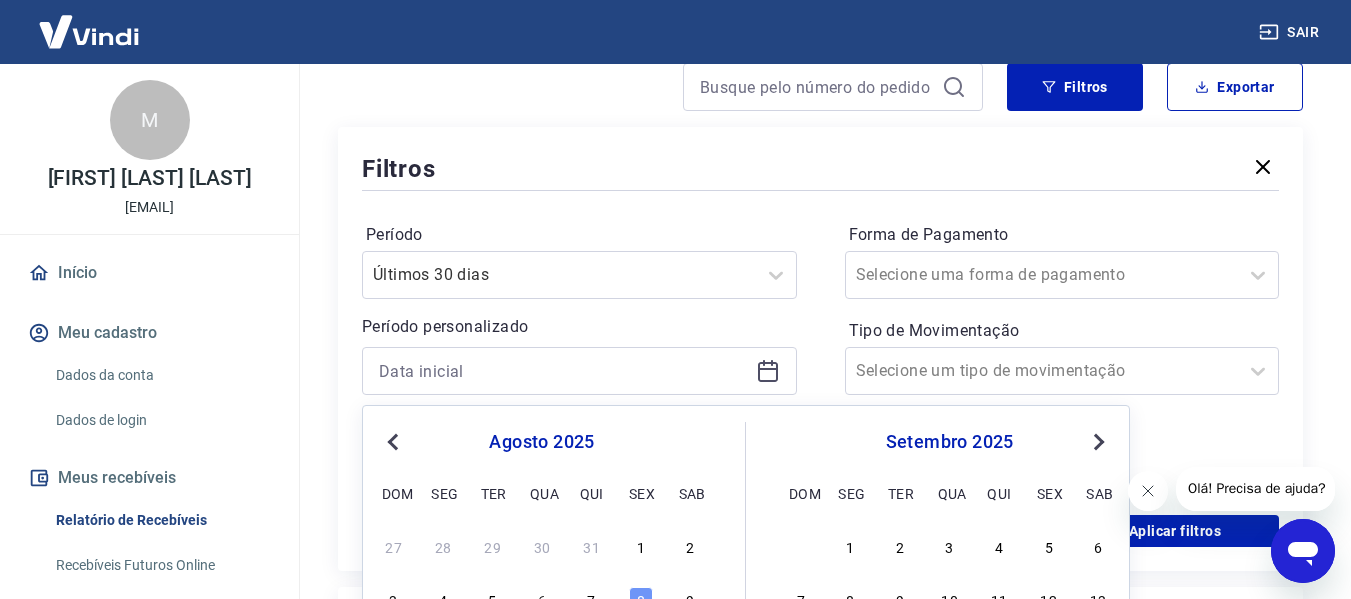 click on "Previous Month" at bounding box center (393, 442) 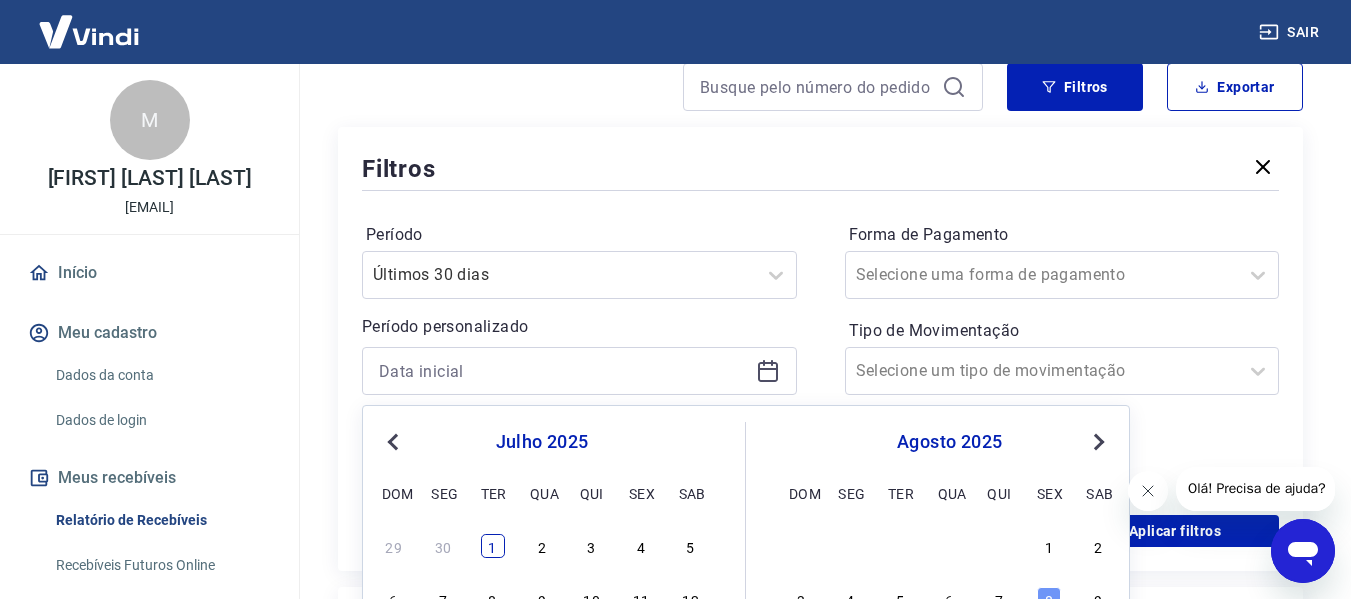 click on "1" at bounding box center (493, 546) 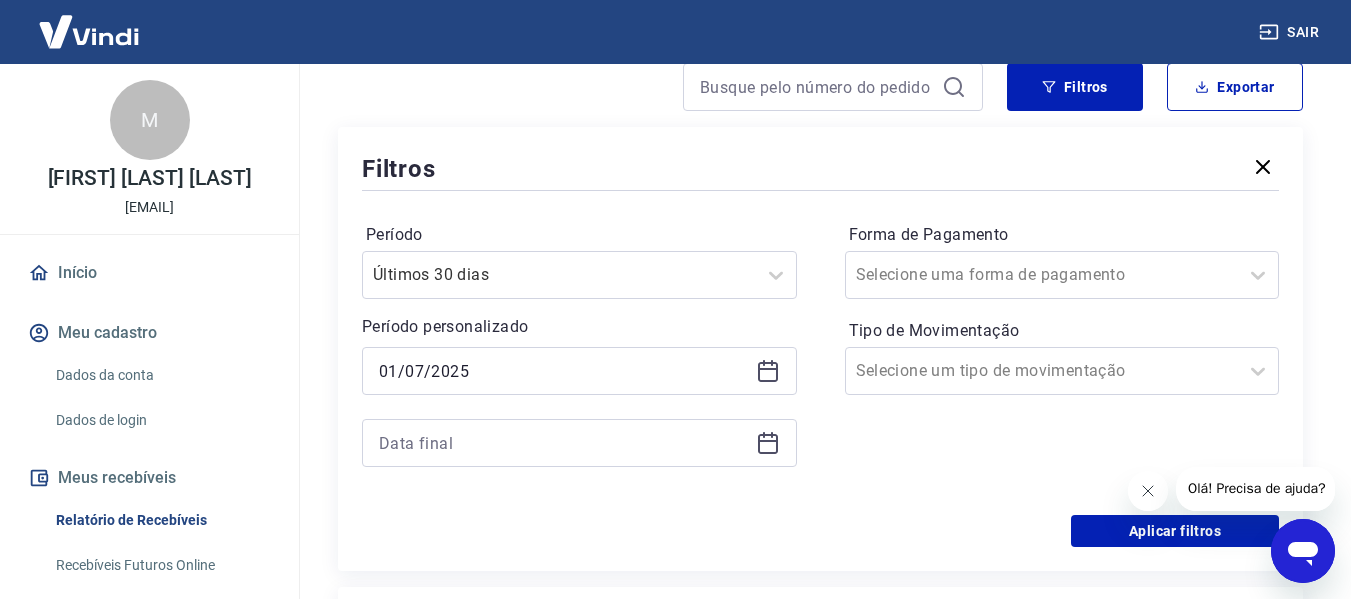 click at bounding box center [579, 443] 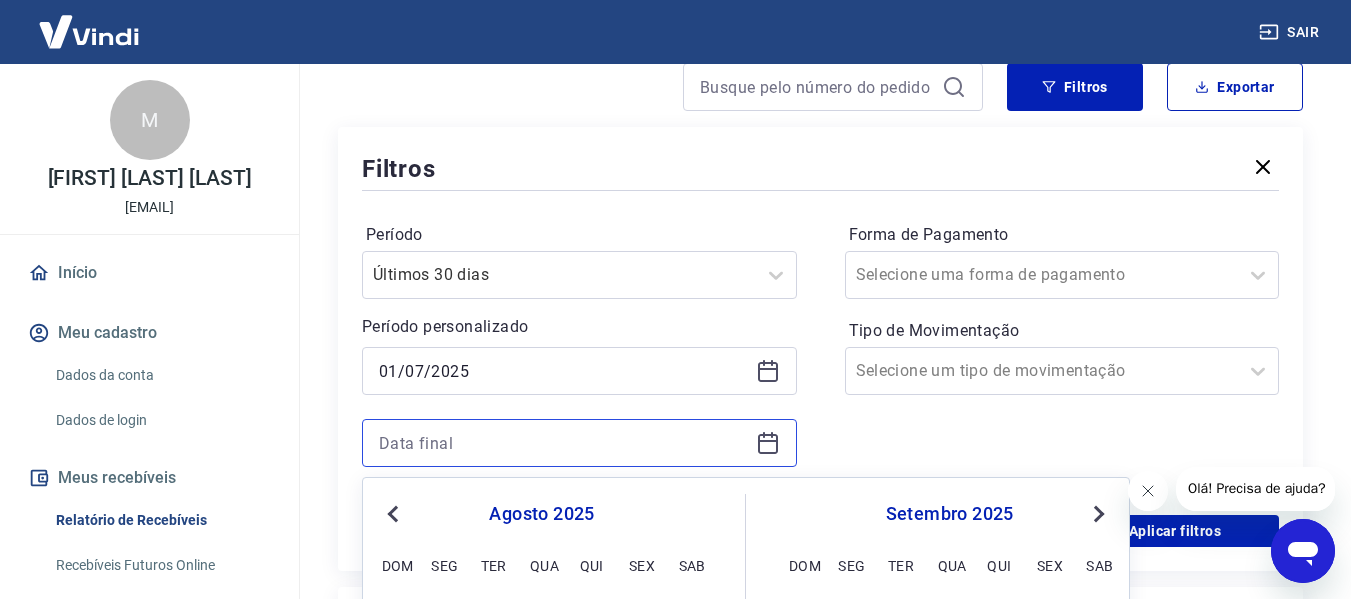 click at bounding box center [563, 443] 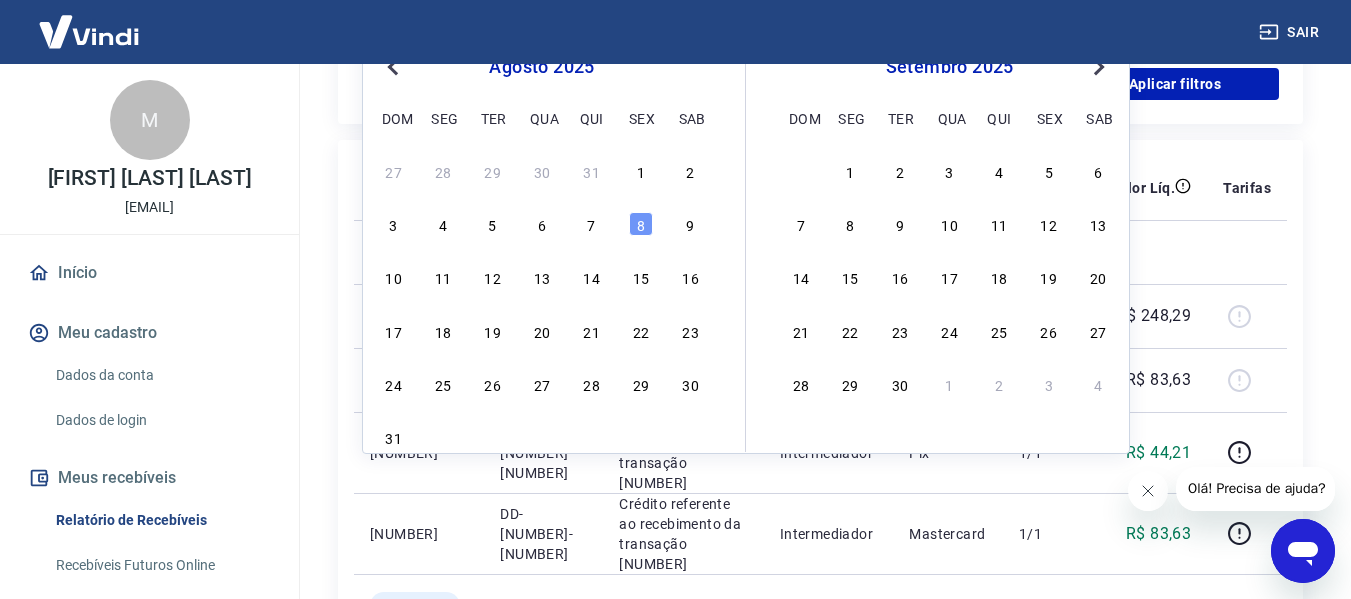 scroll, scrollTop: 644, scrollLeft: 0, axis: vertical 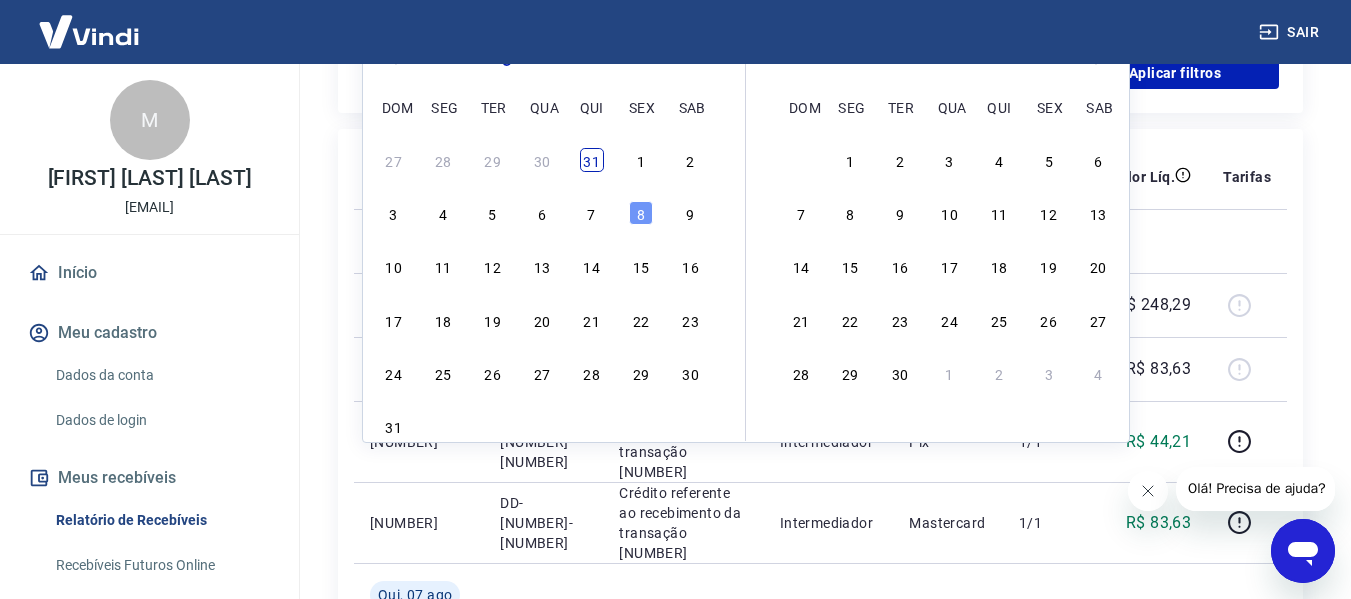 click on "31" at bounding box center [592, 160] 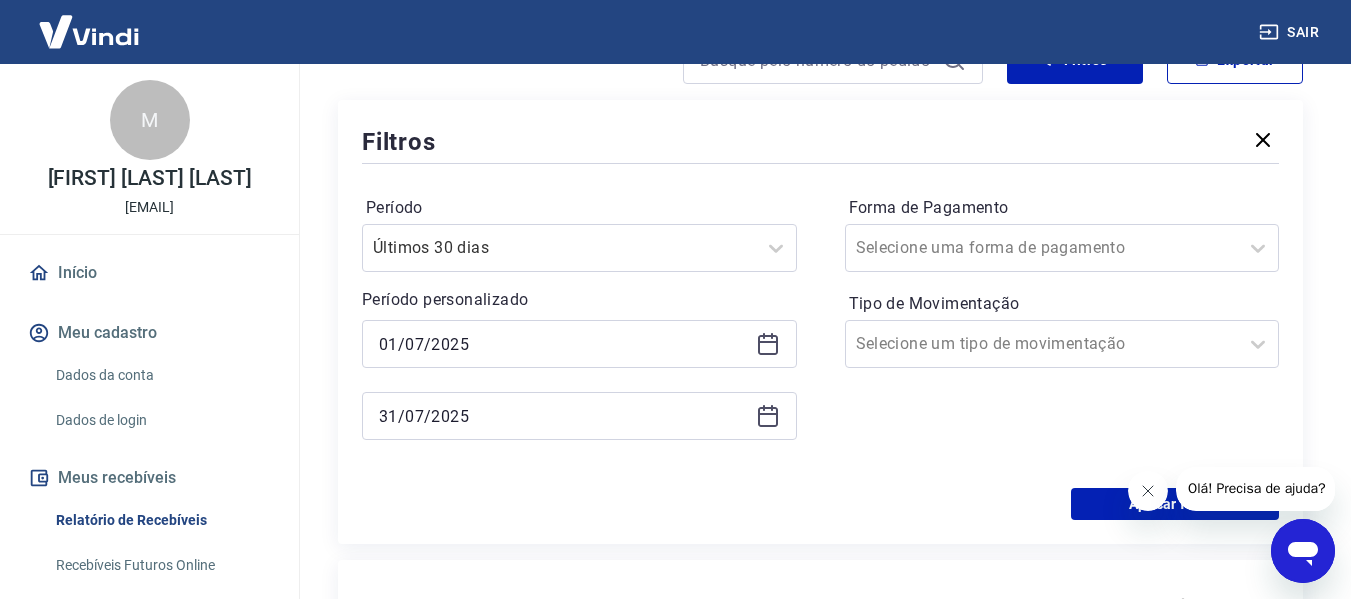 scroll, scrollTop: 262, scrollLeft: 0, axis: vertical 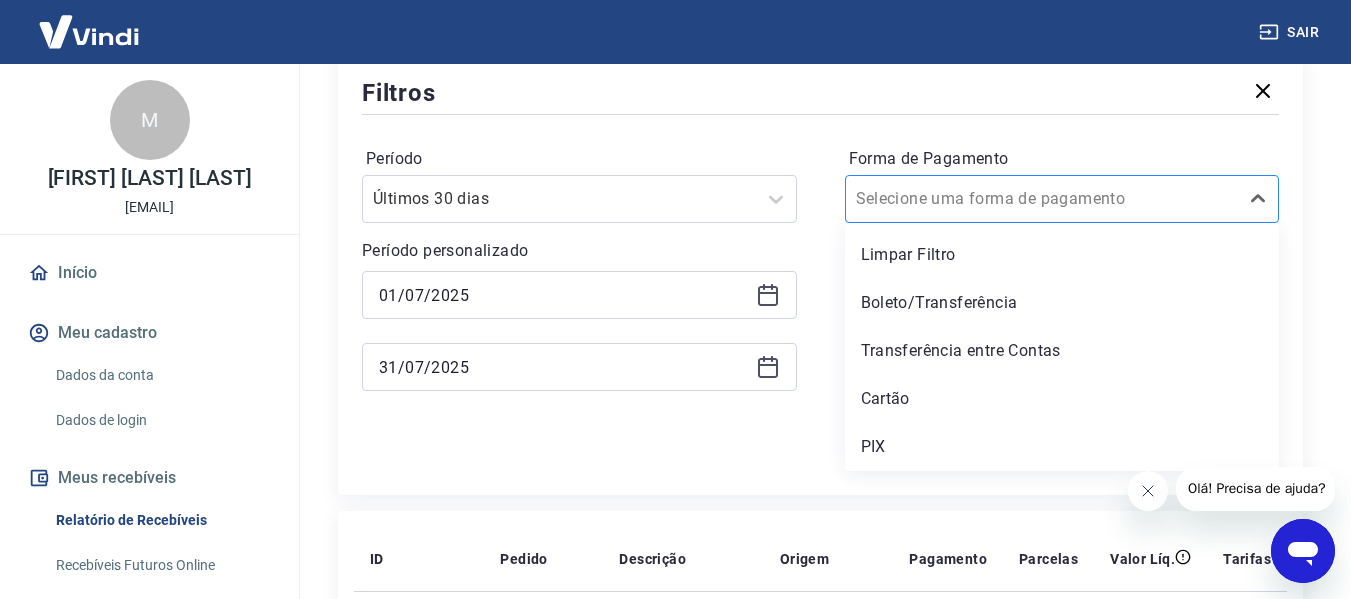 click at bounding box center (1042, 199) 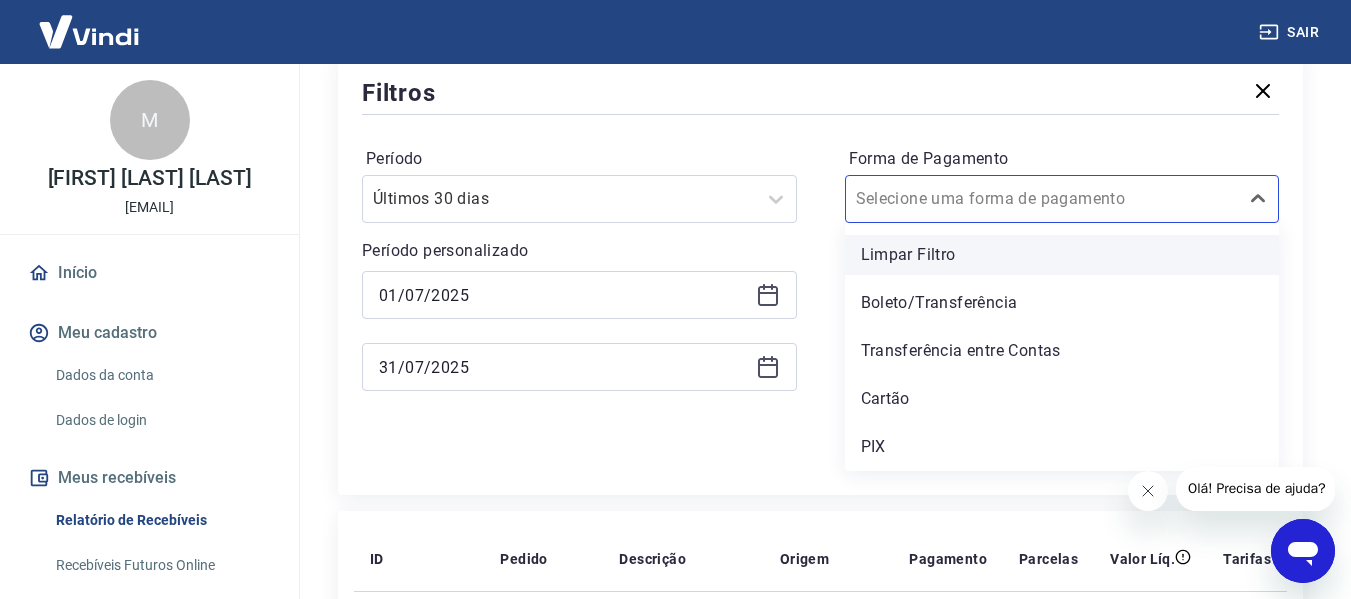 click on "Limpar Filtro" at bounding box center (1062, 255) 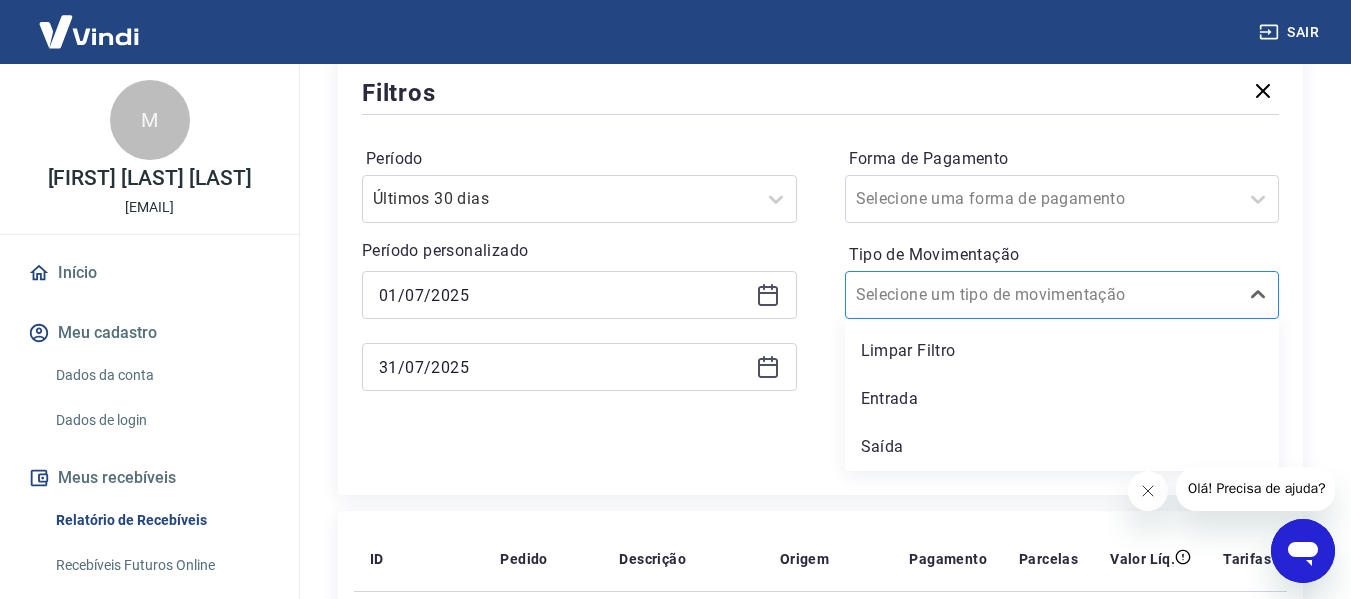 click at bounding box center [1042, 295] 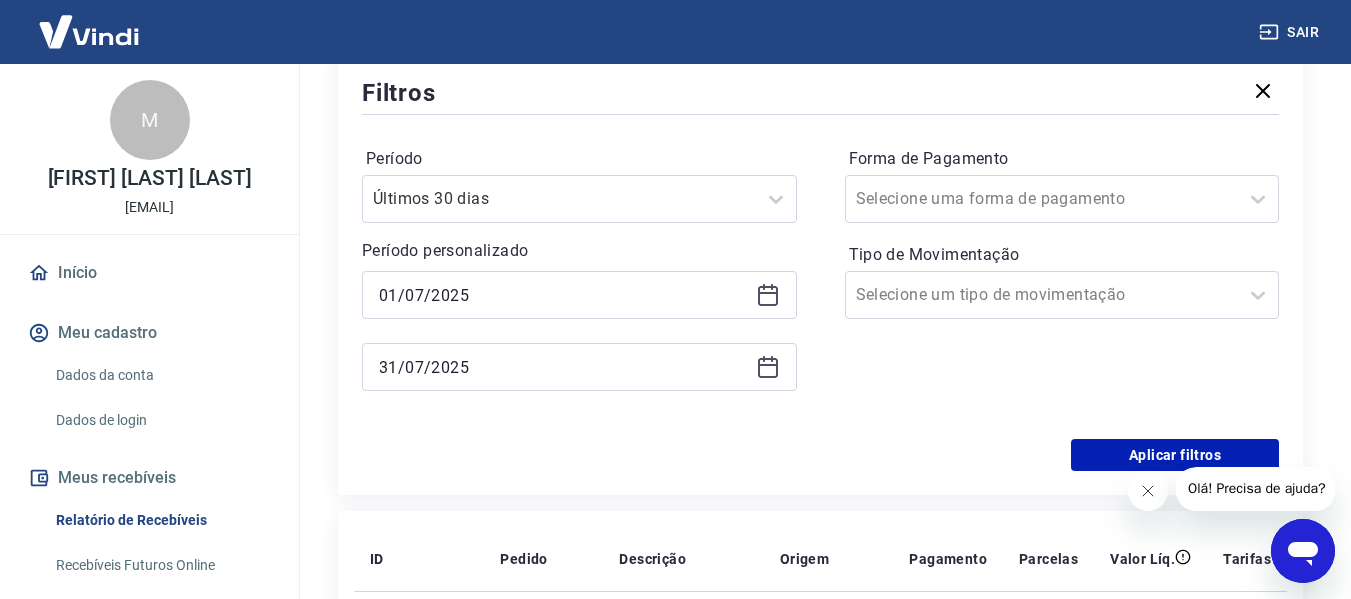 click on "Filtros Período Últimos 30 dias Período personalizado Selected date: terça-feira, 1 de julho de 2025 01/07/2025 Selected date: quinta-feira, 31 de julho de 2025 31/07/2025 Forma de Pagamento Selecione uma forma de pagamento Tipo de Movimentação Selecione um tipo de movimentação Aplicar filtros" at bounding box center [820, 273] 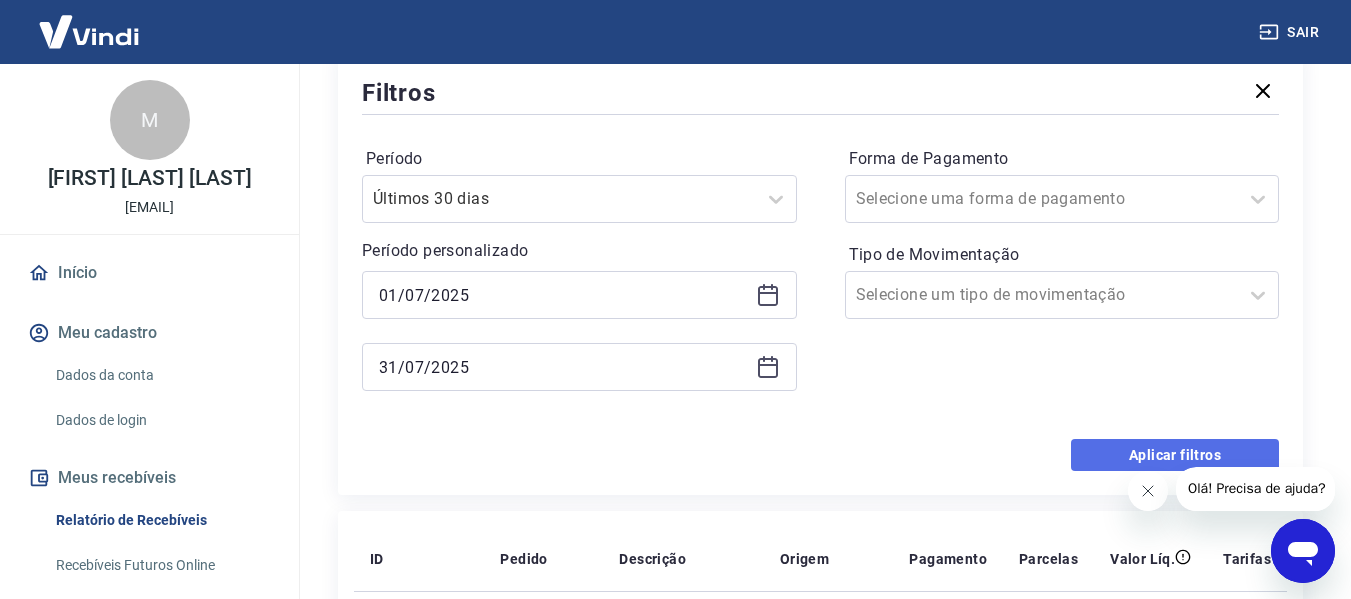 click on "Aplicar filtros" at bounding box center (1175, 455) 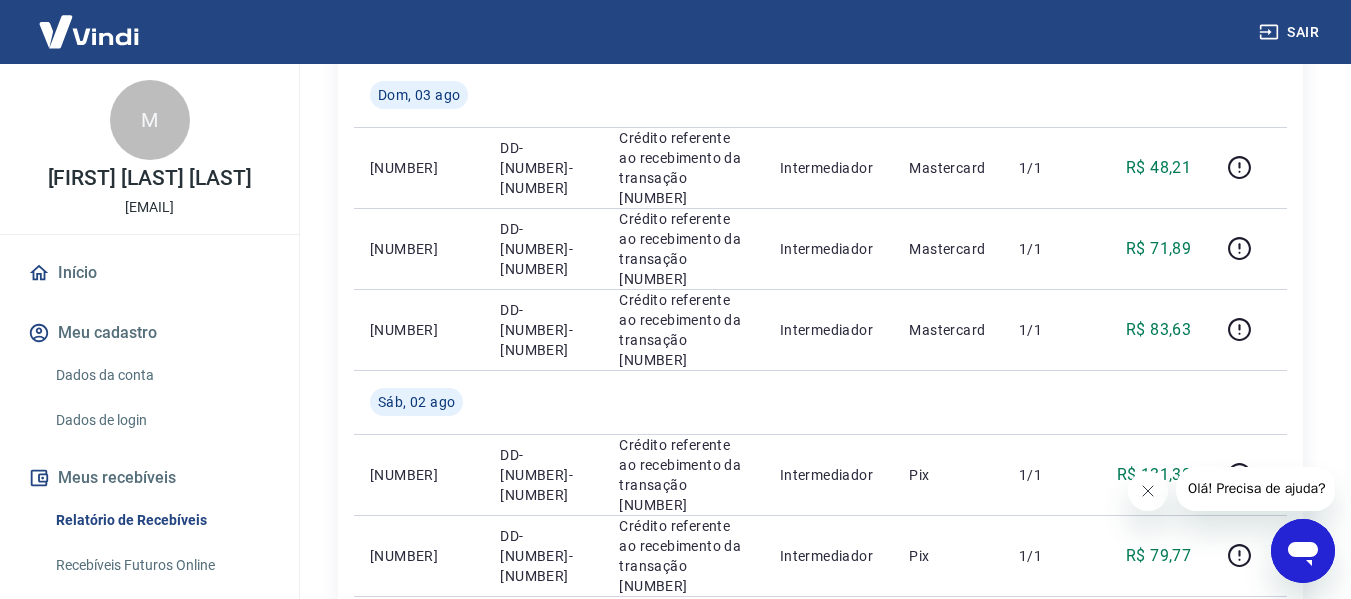 scroll, scrollTop: 2024, scrollLeft: 0, axis: vertical 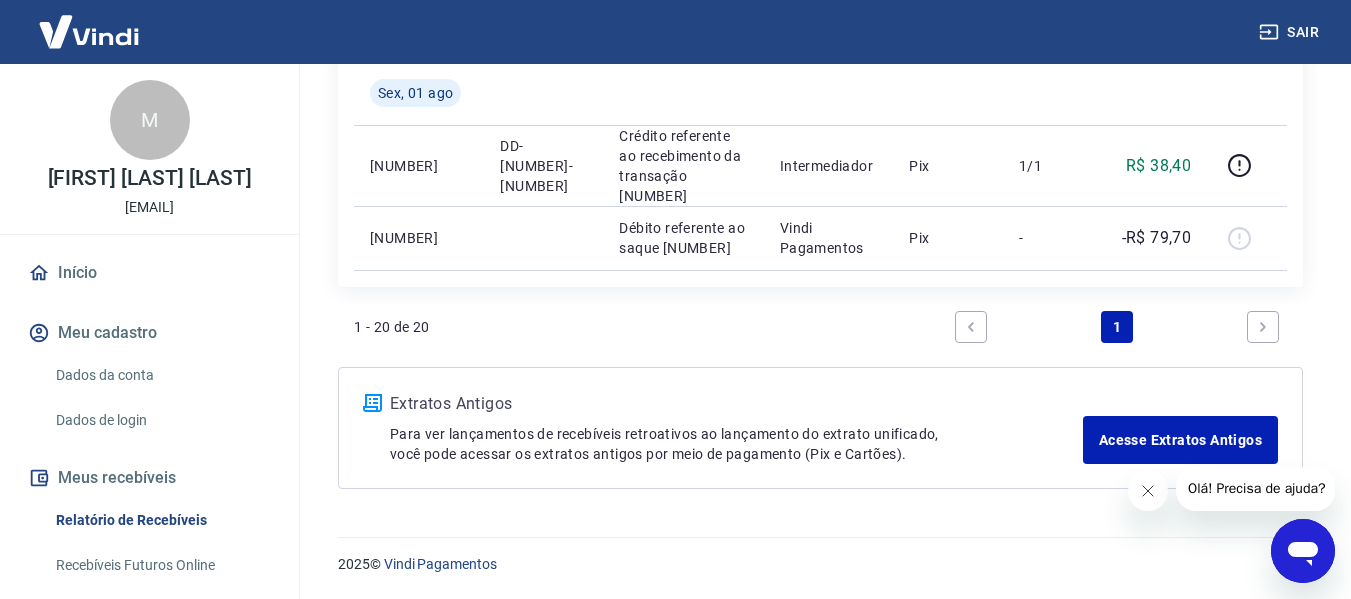 click at bounding box center (1263, 327) 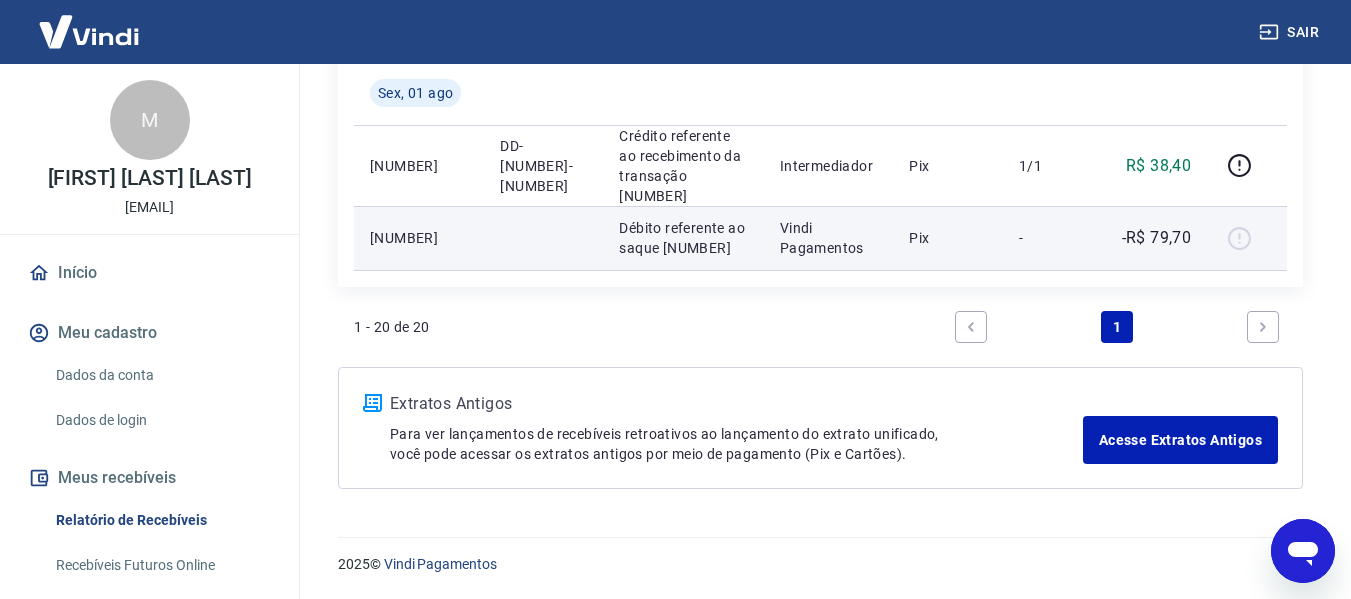 click on "Pix" at bounding box center [948, 238] 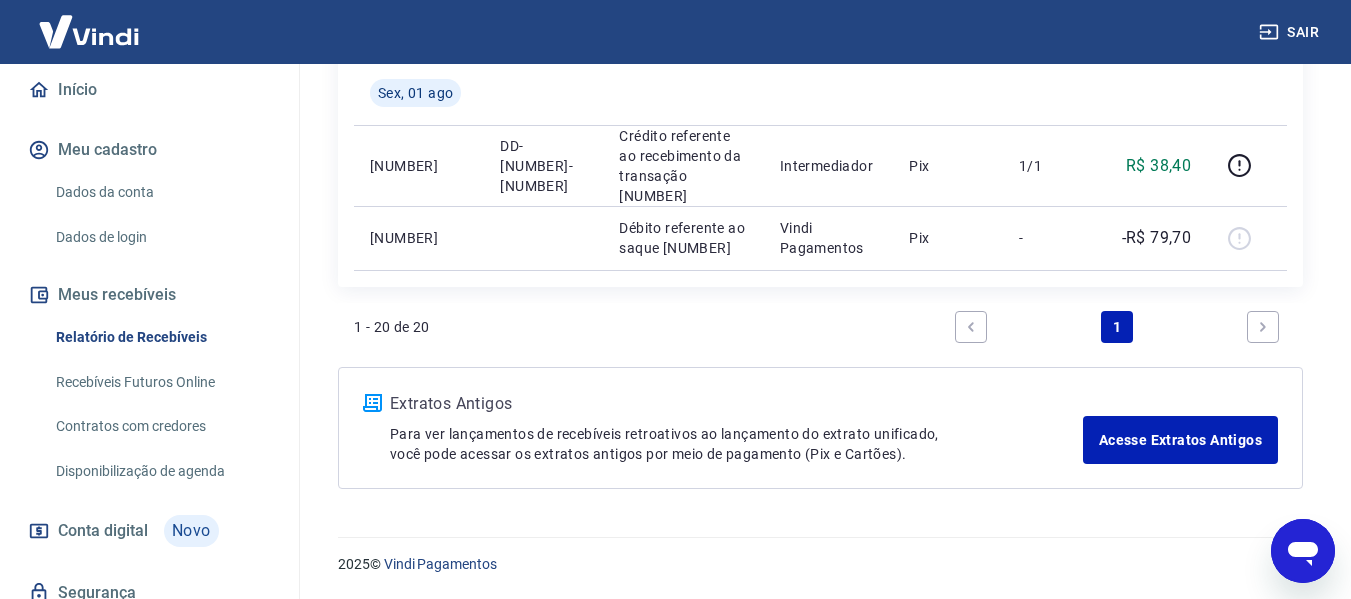 scroll, scrollTop: 186, scrollLeft: 0, axis: vertical 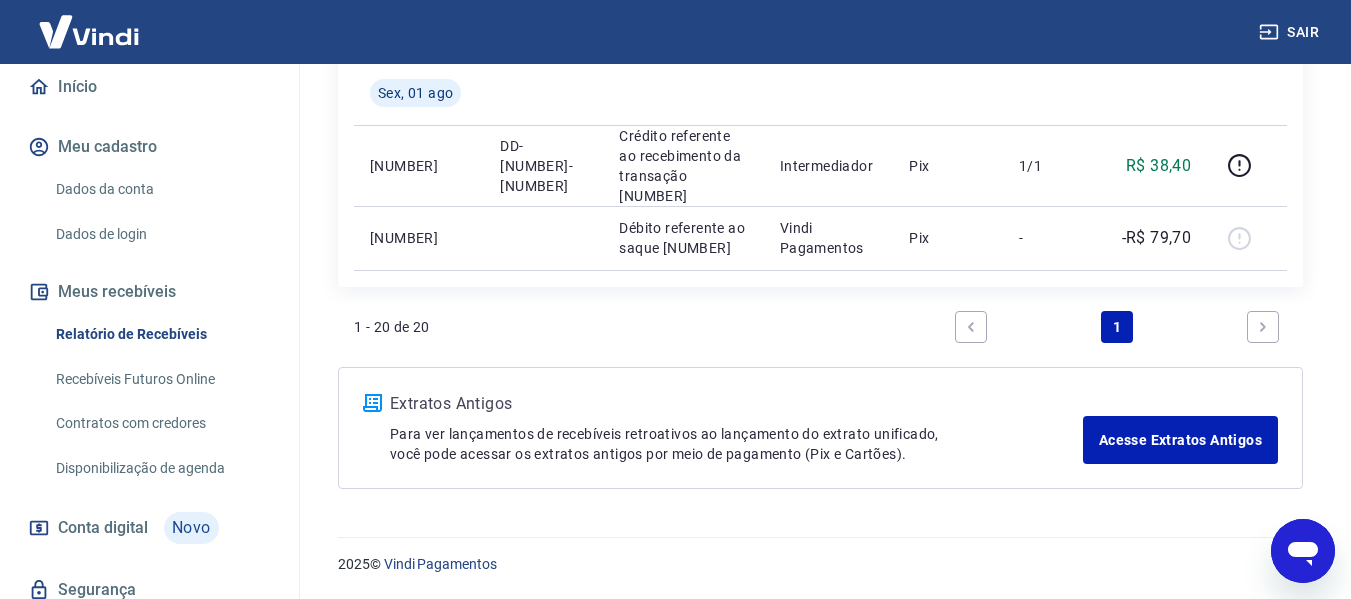 drag, startPoint x: 277, startPoint y: 516, endPoint x: 271, endPoint y: 597, distance: 81.22192 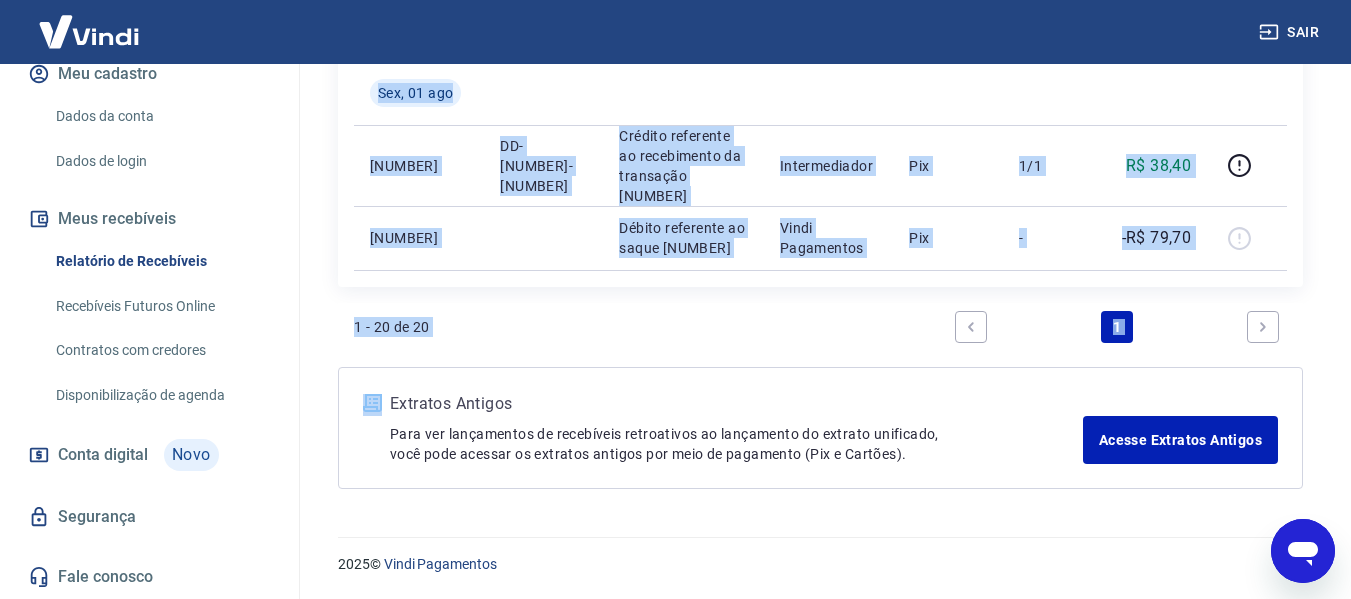 drag, startPoint x: 283, startPoint y: 583, endPoint x: 300, endPoint y: 381, distance: 202.71408 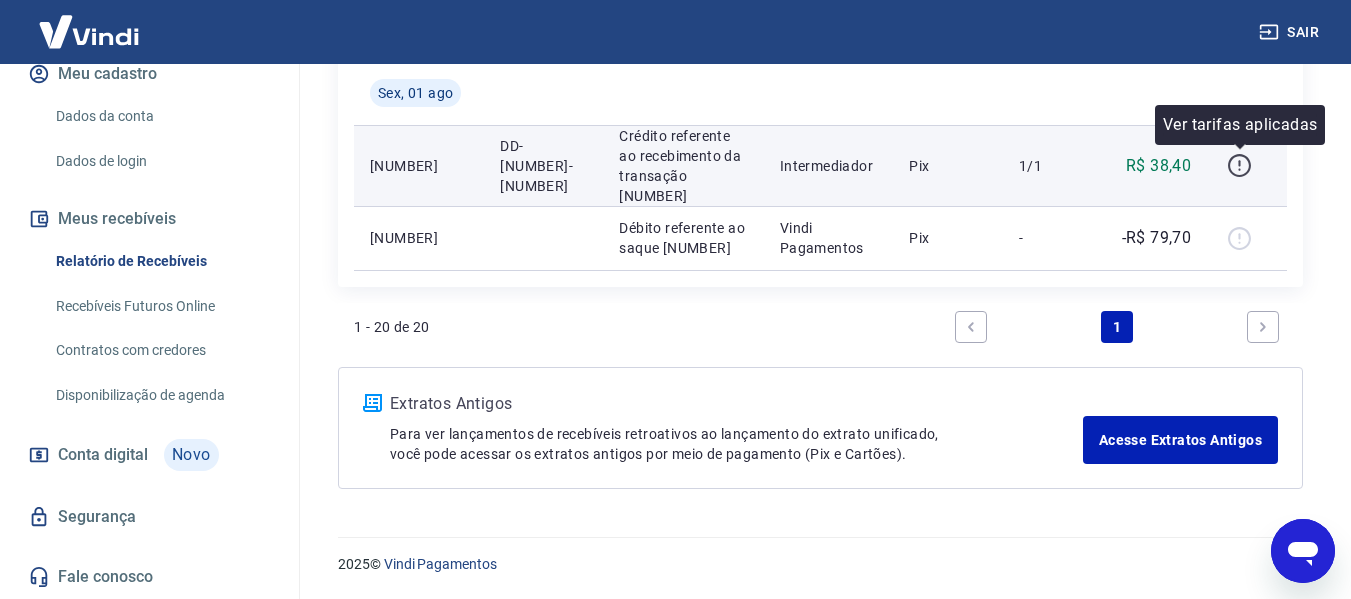 click 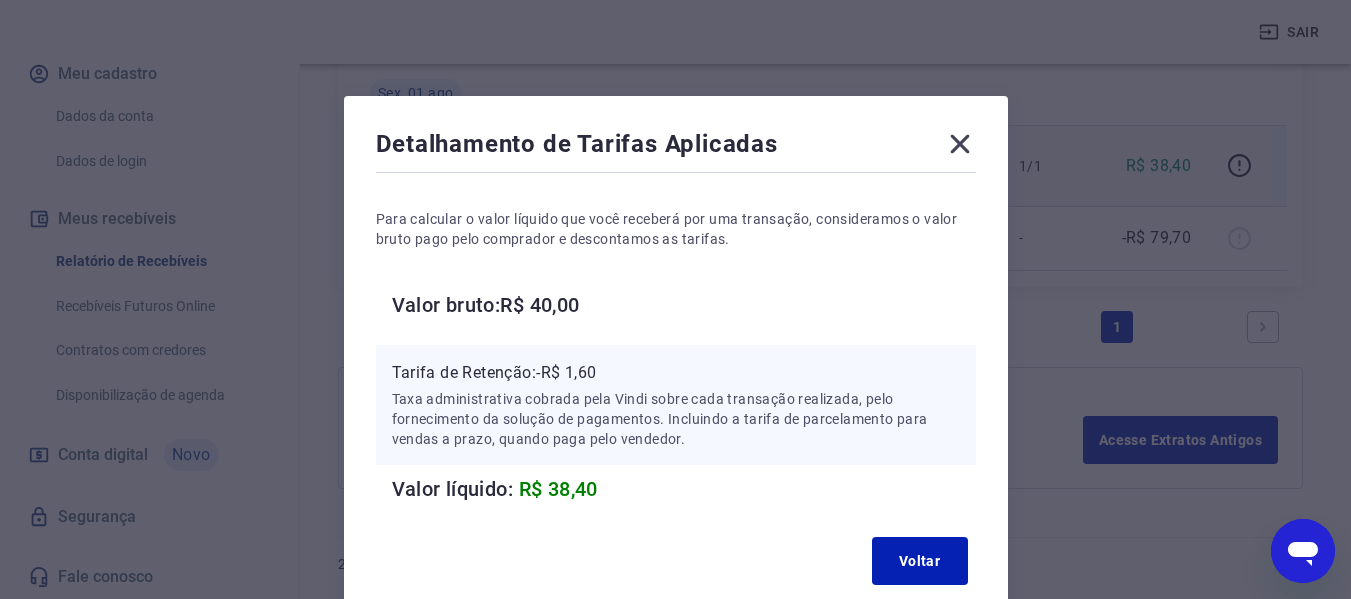 click 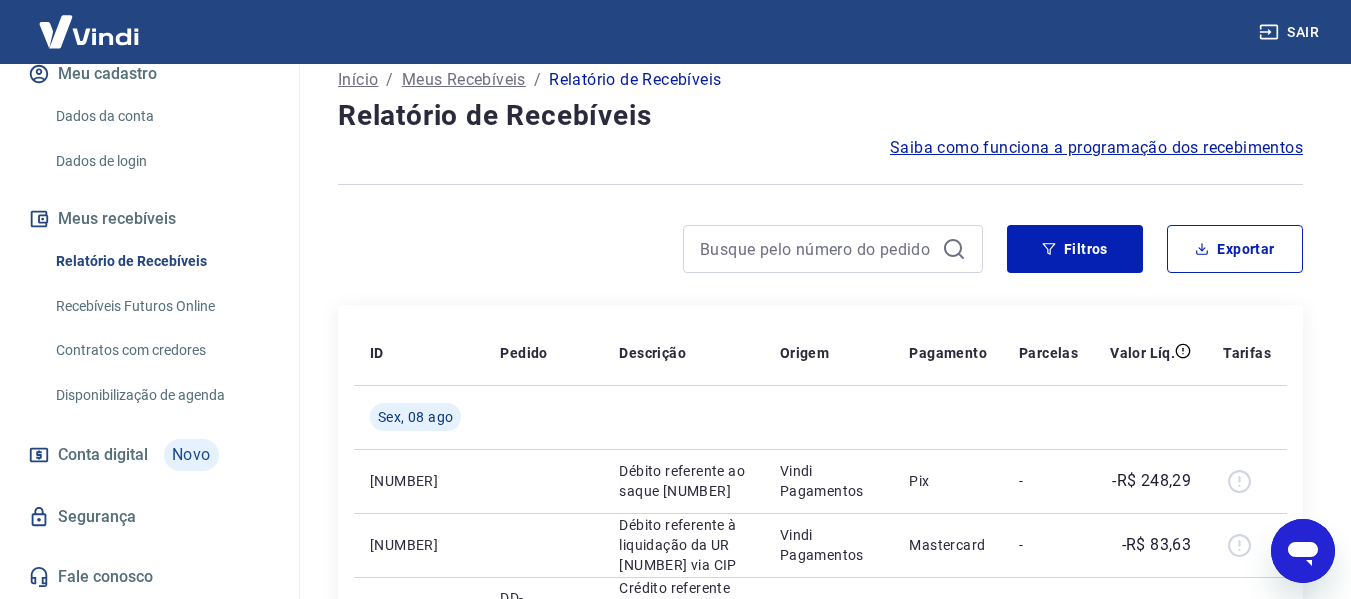 scroll, scrollTop: 0, scrollLeft: 0, axis: both 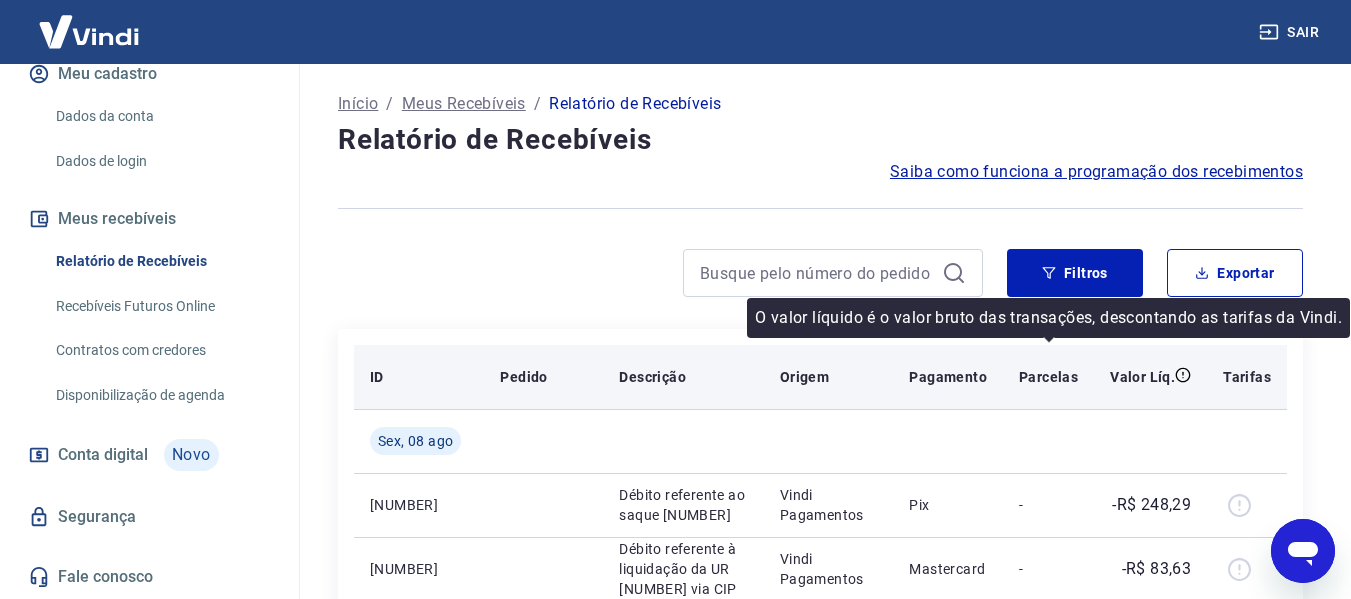 click 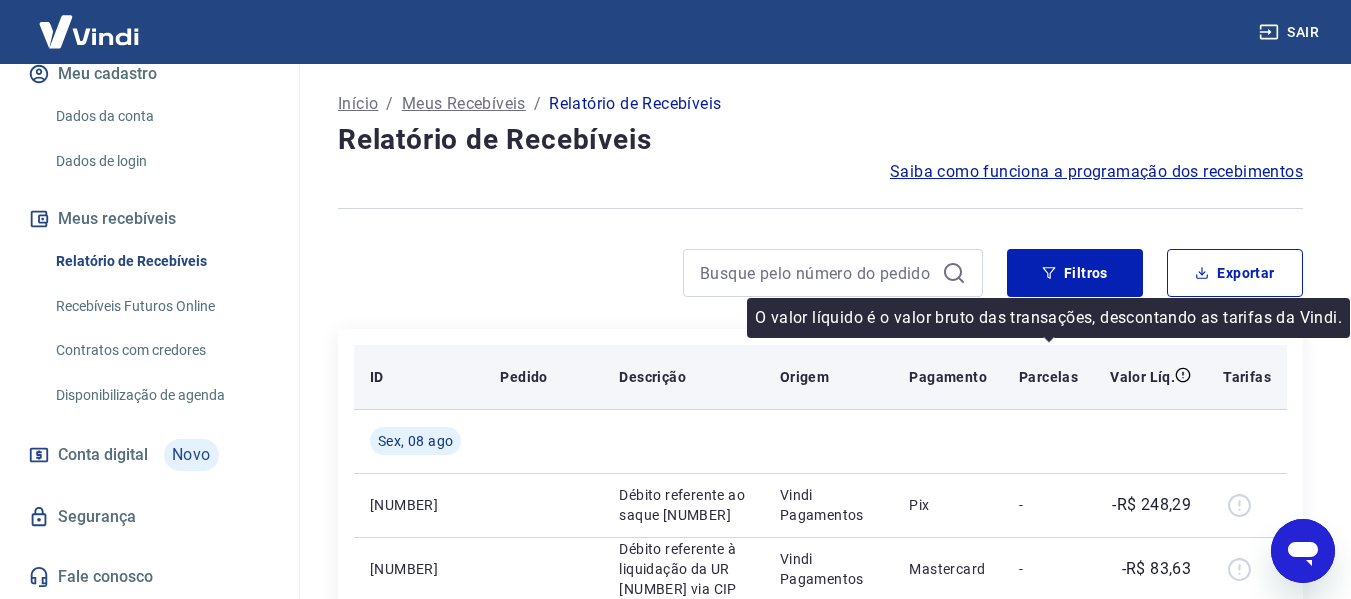 click 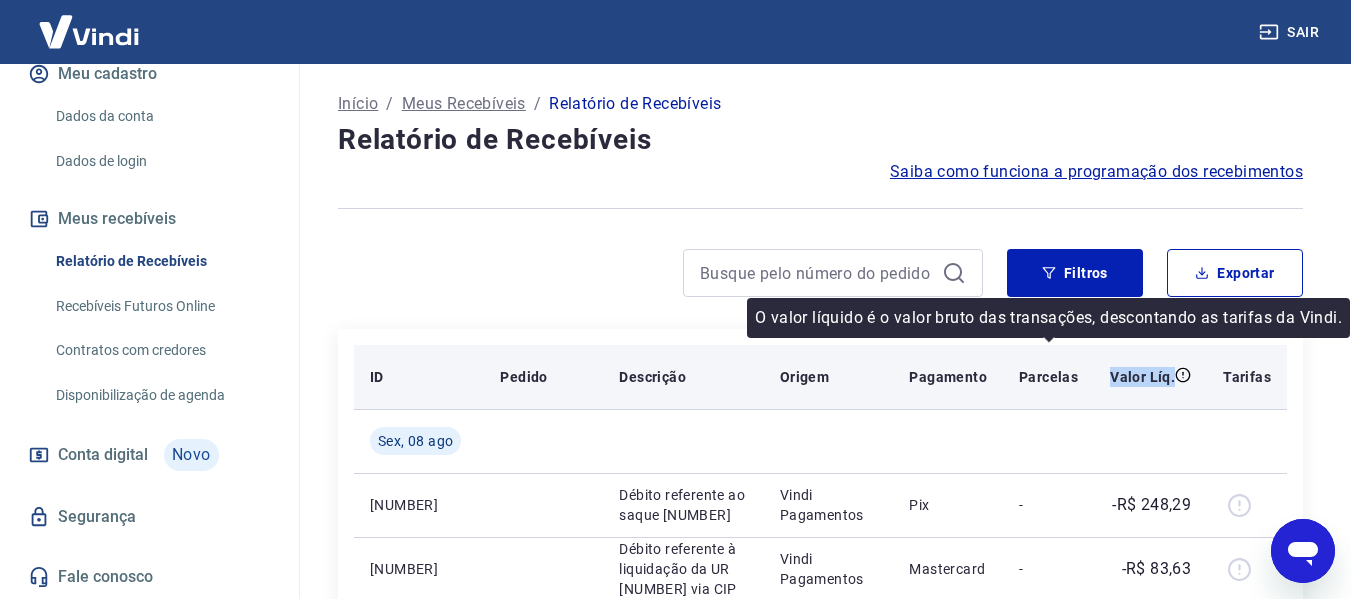 click 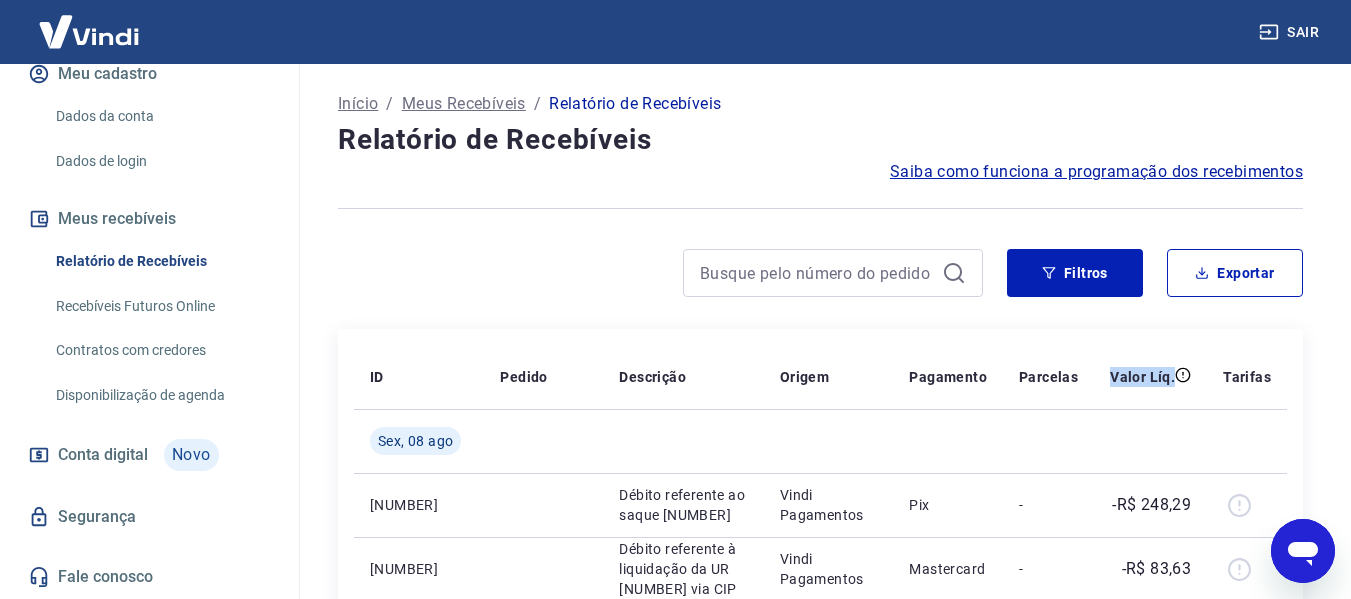 click on "Meus Recebíveis" at bounding box center [464, 104] 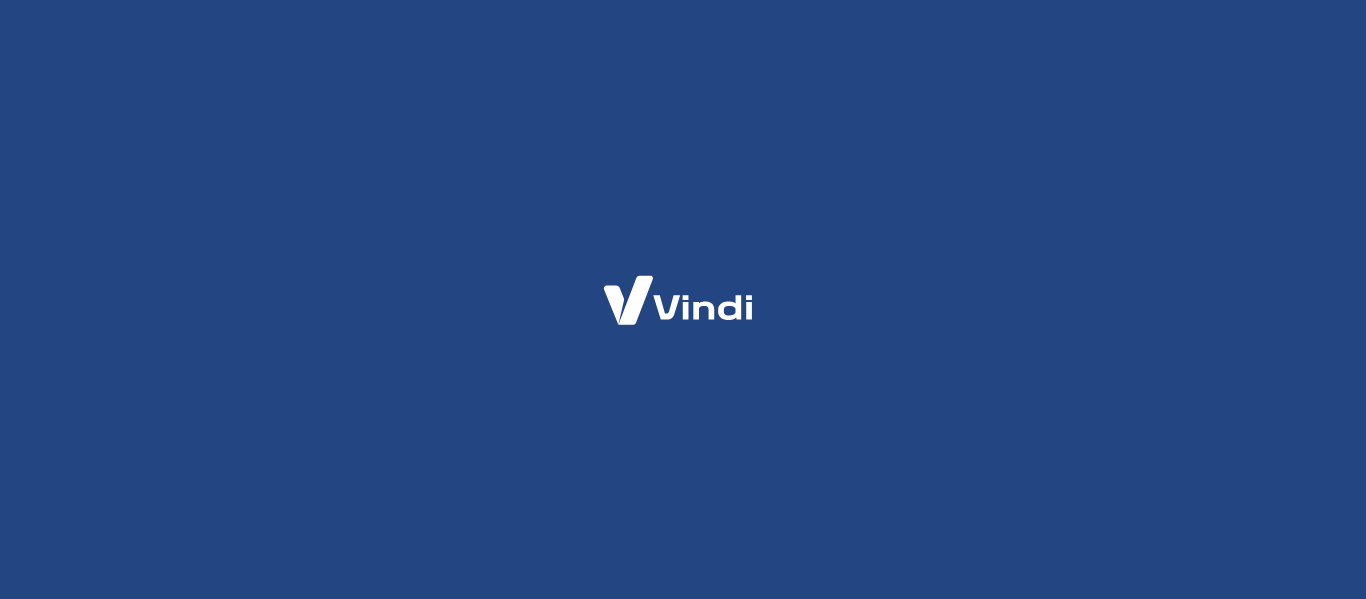 scroll, scrollTop: 0, scrollLeft: 0, axis: both 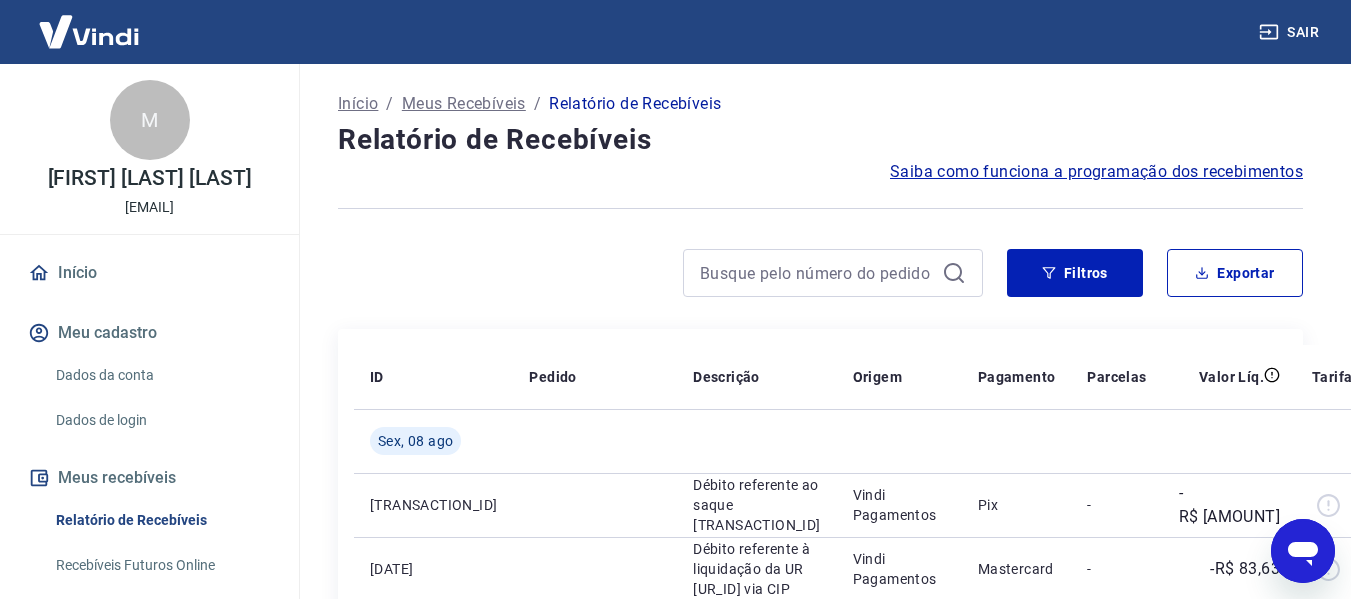 click on "Início" at bounding box center [358, 104] 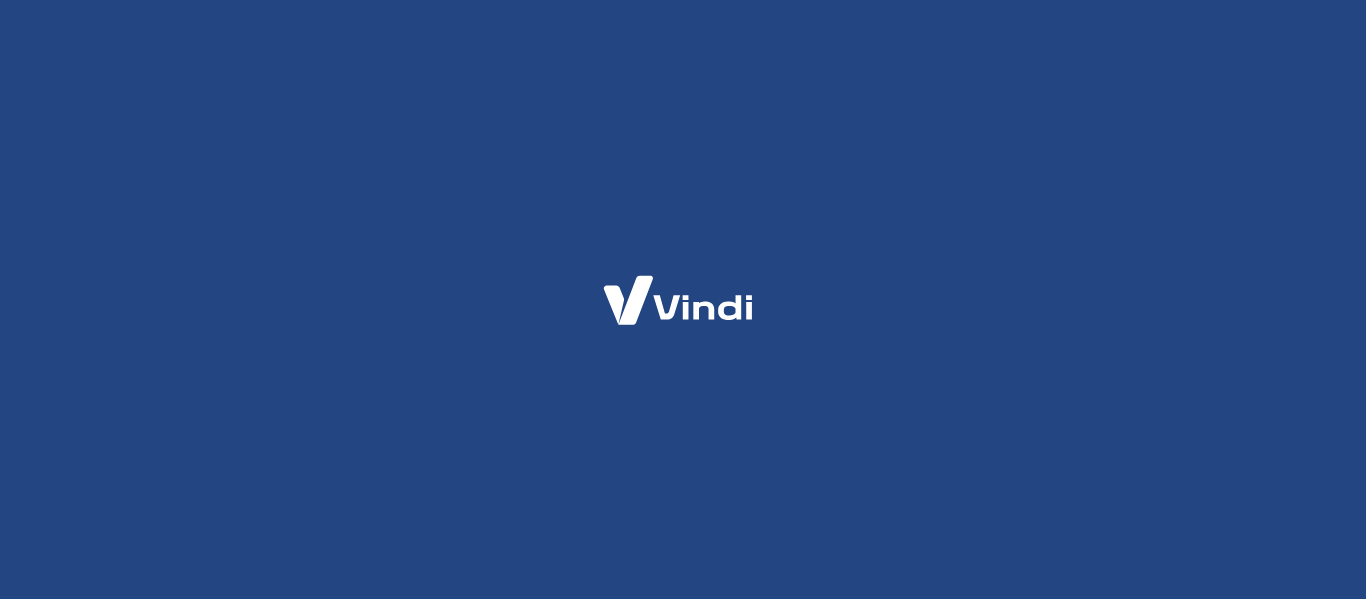 scroll, scrollTop: 0, scrollLeft: 0, axis: both 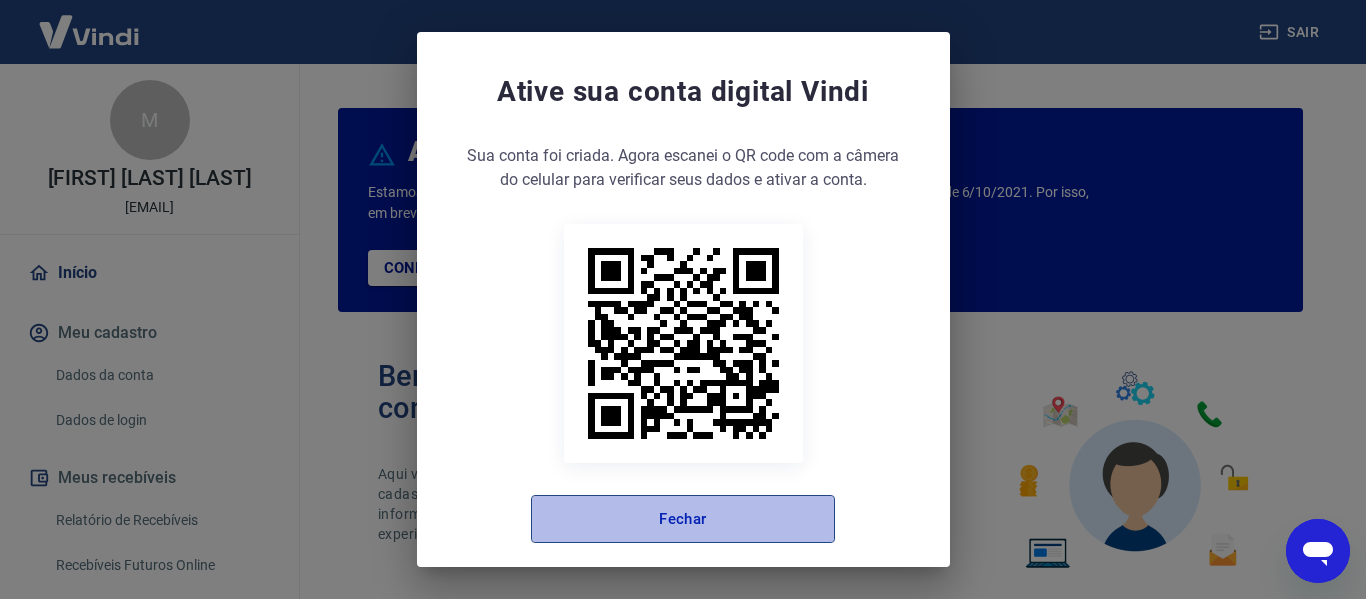 click on "Fechar" at bounding box center (683, 519) 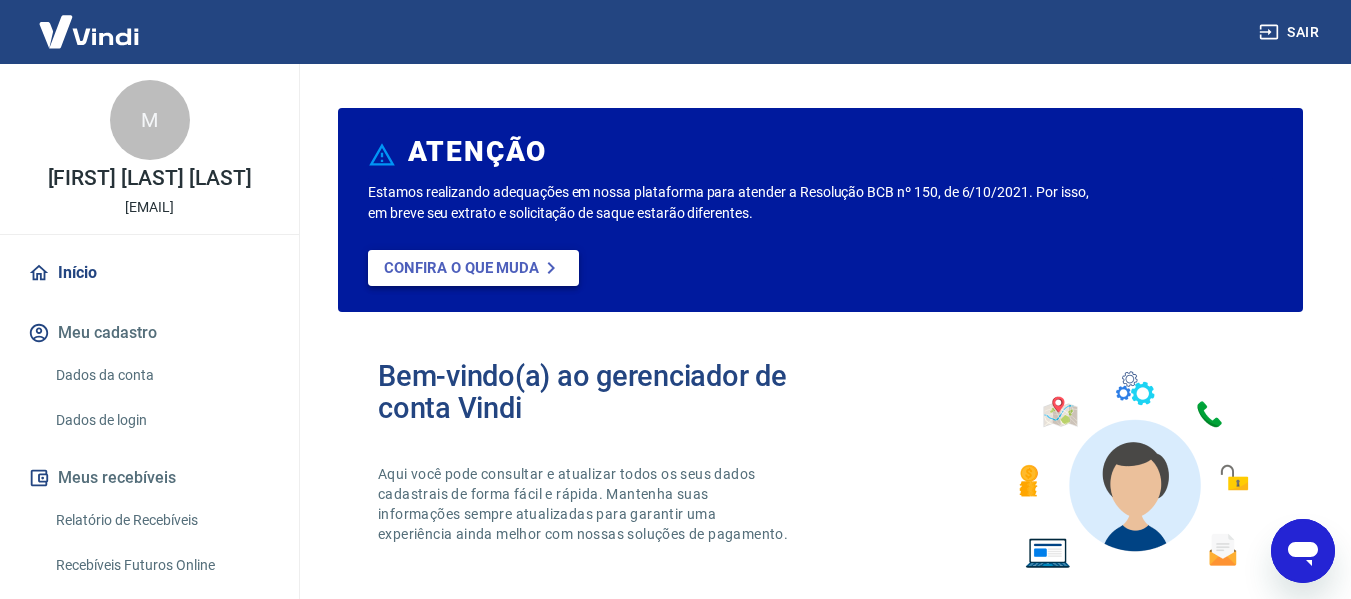 click on "Confira o que muda" at bounding box center (461, 268) 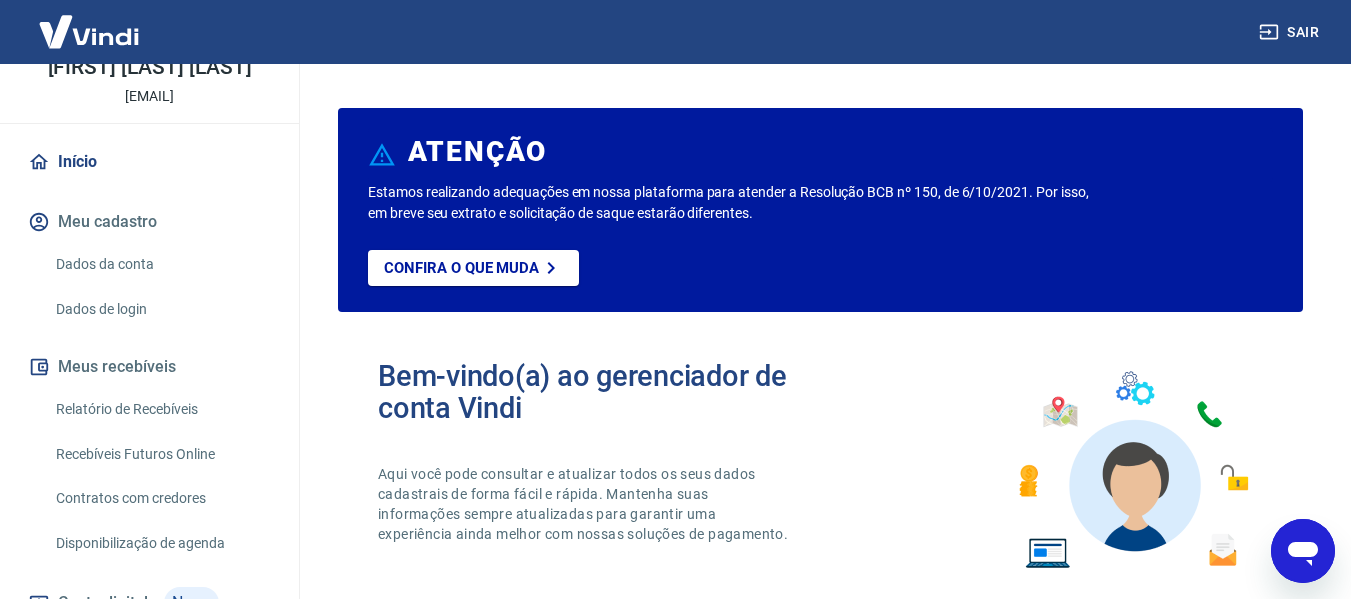 scroll, scrollTop: 110, scrollLeft: 0, axis: vertical 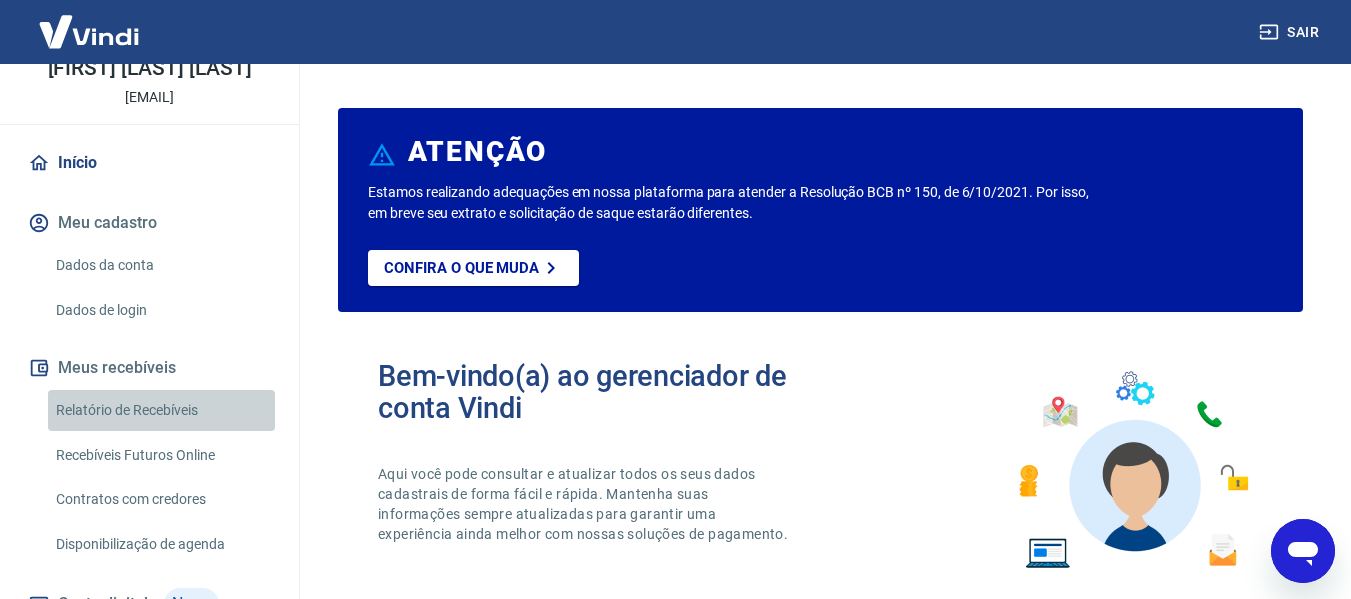 click on "Relatório de Recebíveis" at bounding box center (161, 410) 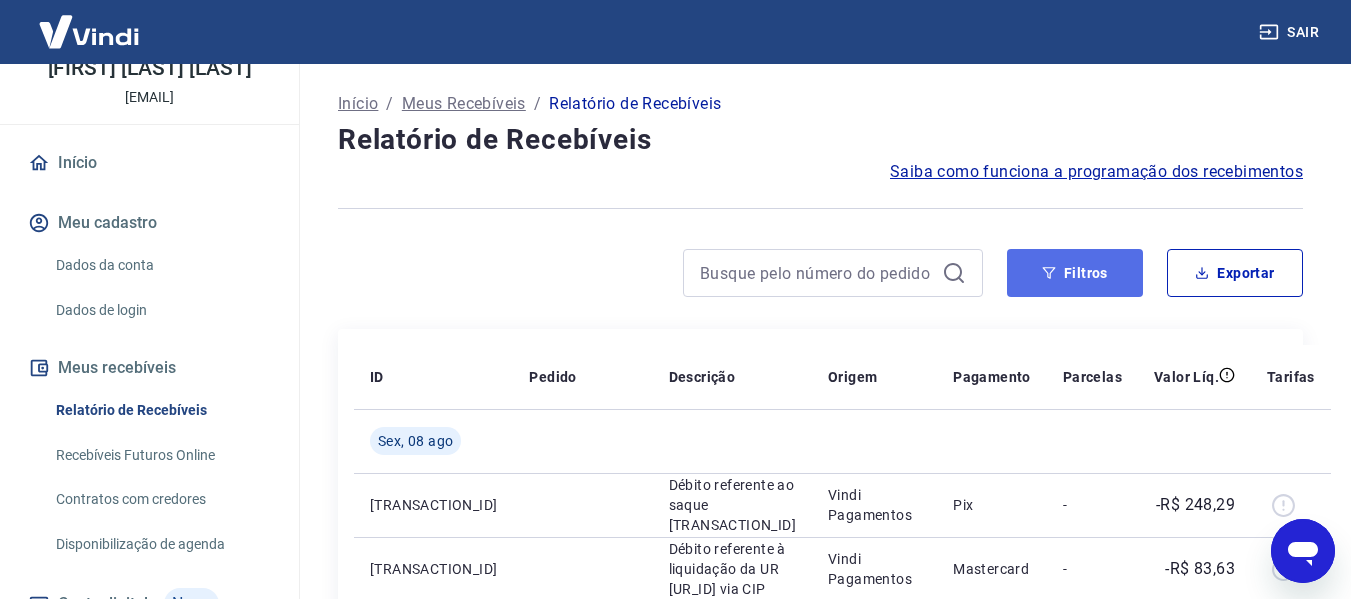 click on "Filtros" at bounding box center (1075, 273) 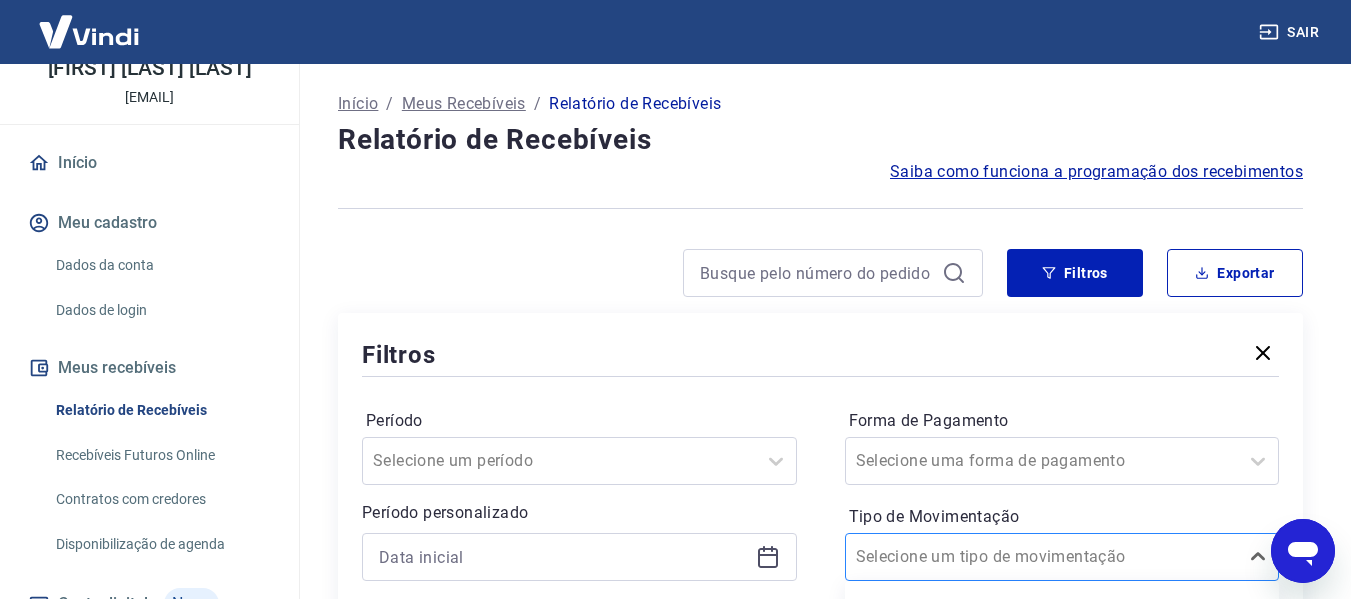 scroll, scrollTop: 134, scrollLeft: 0, axis: vertical 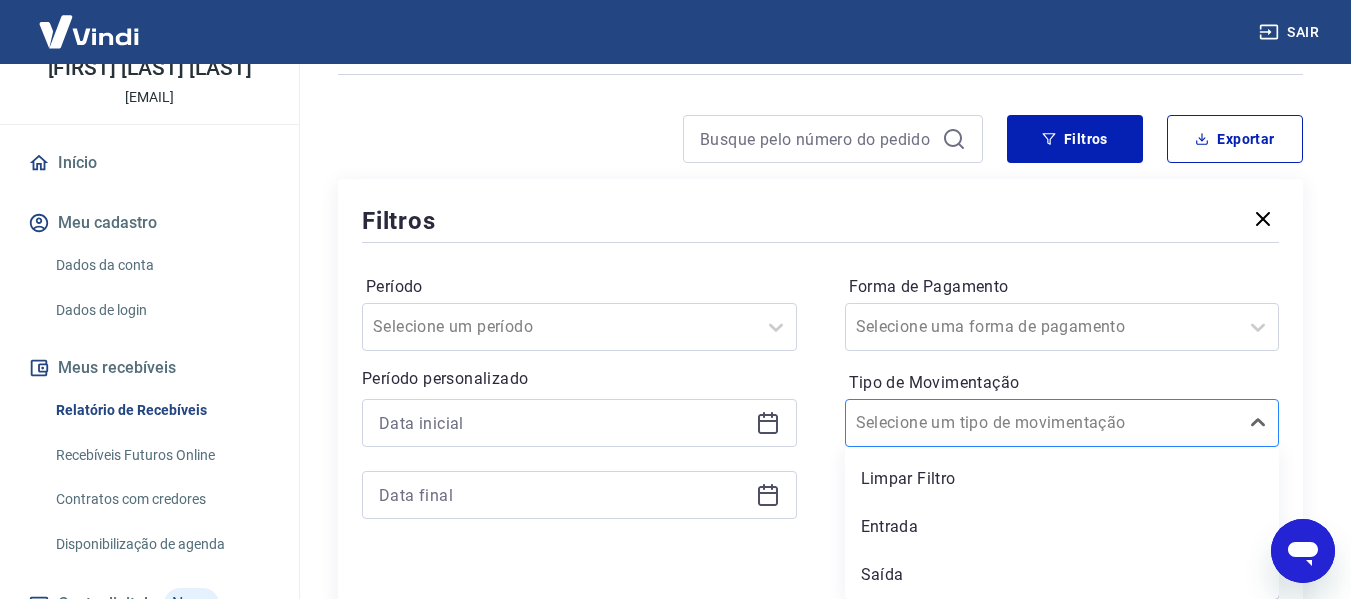 click on "option Entrada focused, 2 of 3. 3 results available. Use Up and Down to choose options, press Enter to select the currently focused option, press Escape to exit the menu, press Tab to select the option and exit the menu. Selecione um tipo de movimentação Limpar Filtro Entrada Saída" at bounding box center (1062, 423) 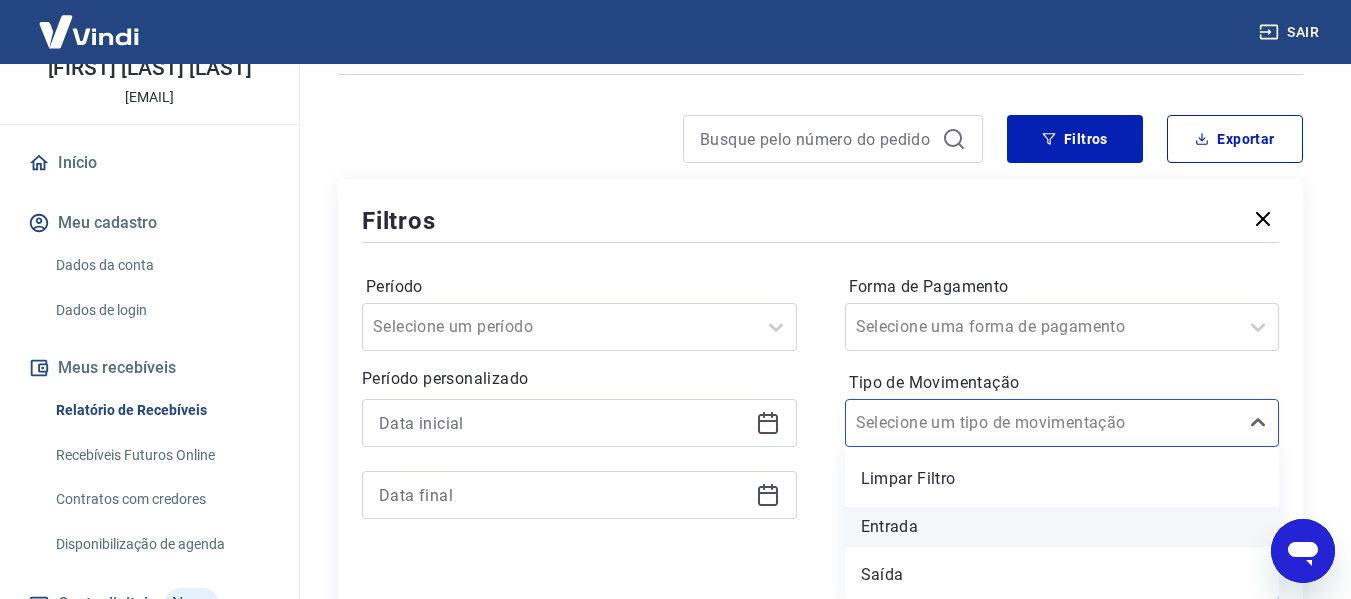 click on "Entrada" at bounding box center [1062, 527] 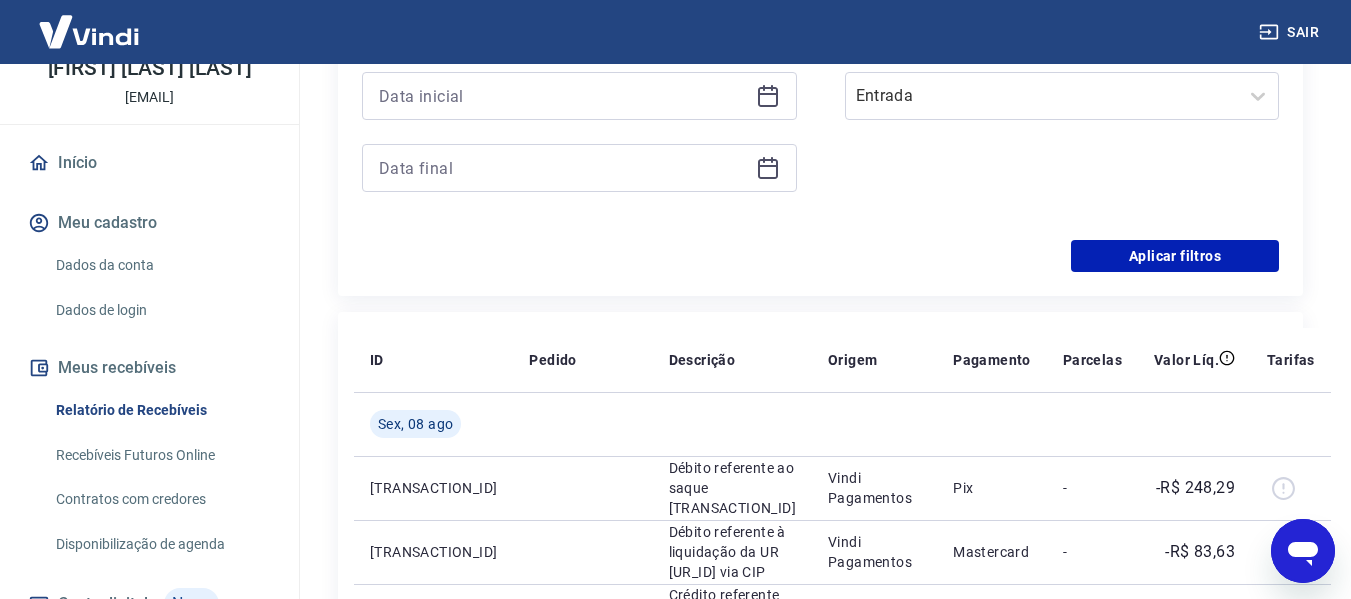 scroll, scrollTop: 455, scrollLeft: 0, axis: vertical 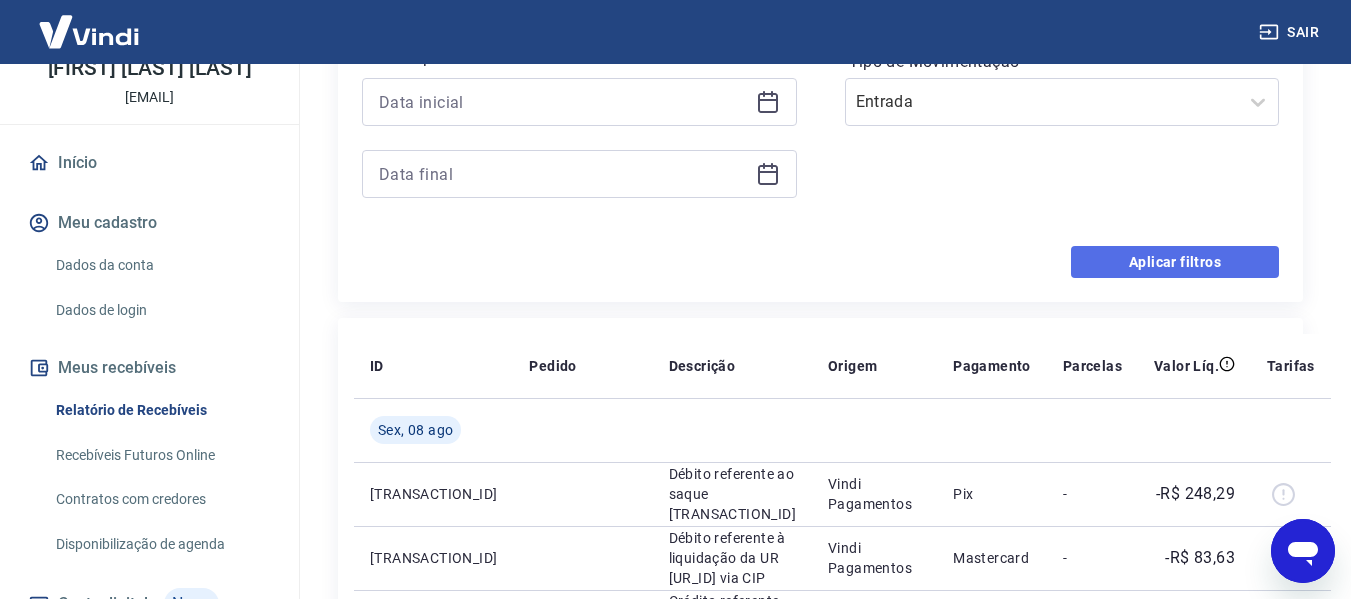 click on "Aplicar filtros" at bounding box center (1175, 262) 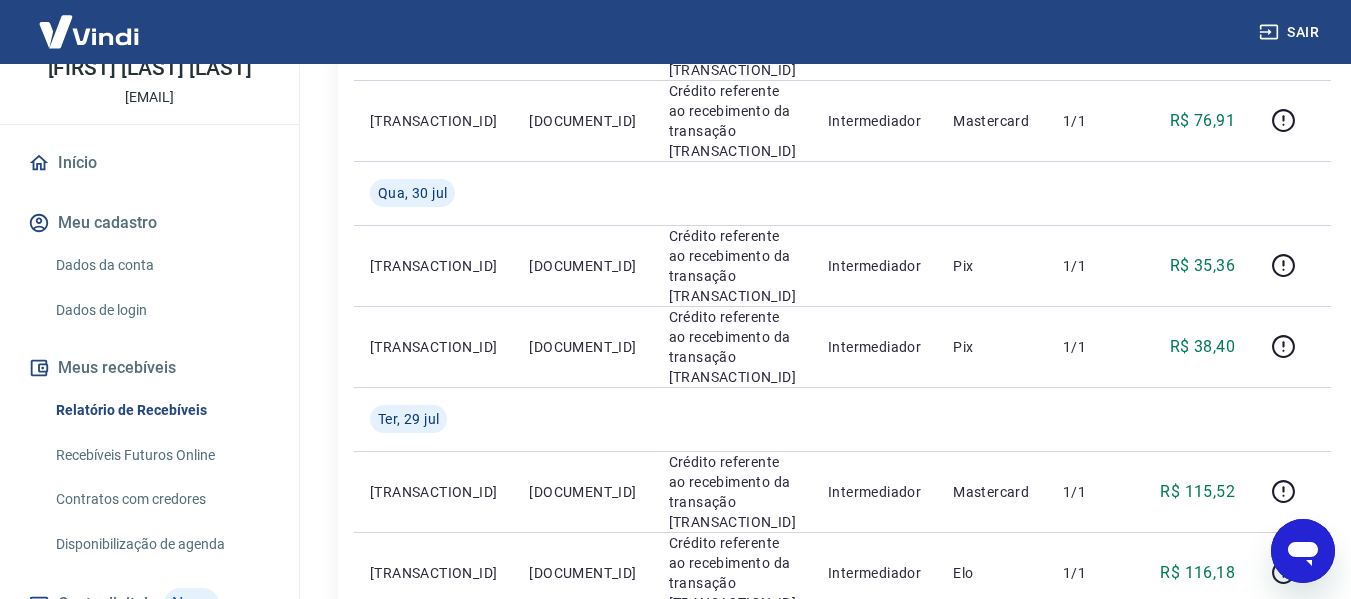 scroll, scrollTop: 1931, scrollLeft: 0, axis: vertical 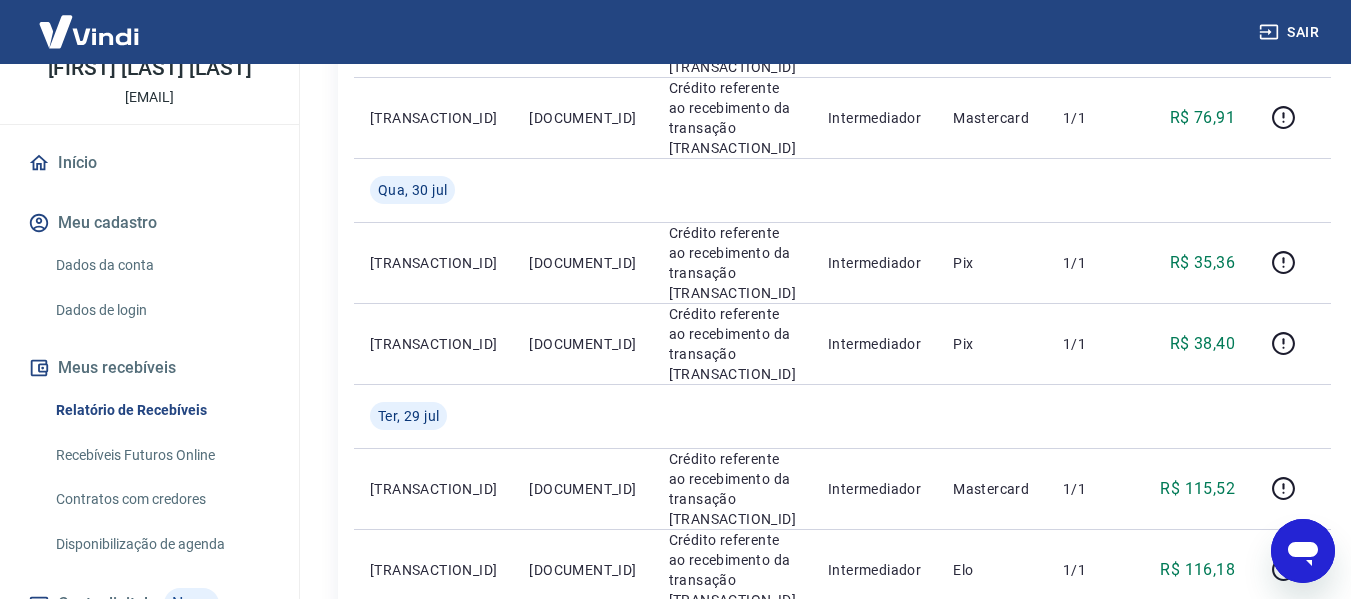 click on "Para ver lançamentos de recebíveis retroativos ao lançamento do extrato unificado,   você pode acessar os extratos antigos por meio de pagamento (Pix e Cartões)." at bounding box center [736, 784] 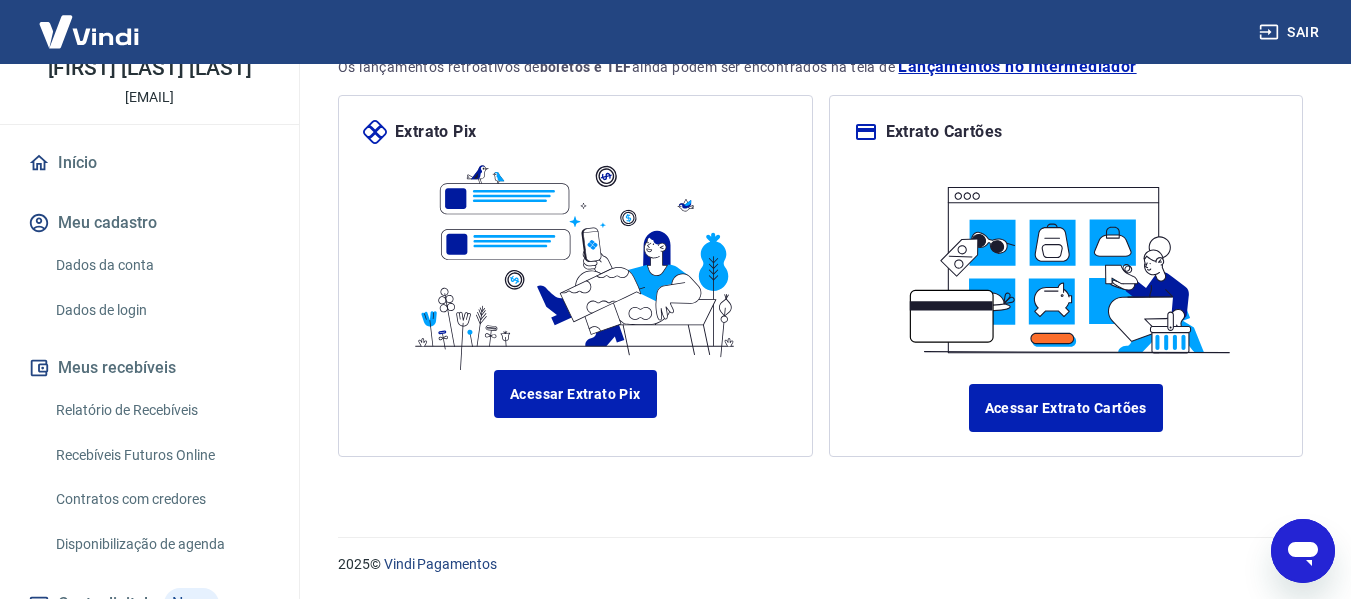 scroll, scrollTop: 231, scrollLeft: 0, axis: vertical 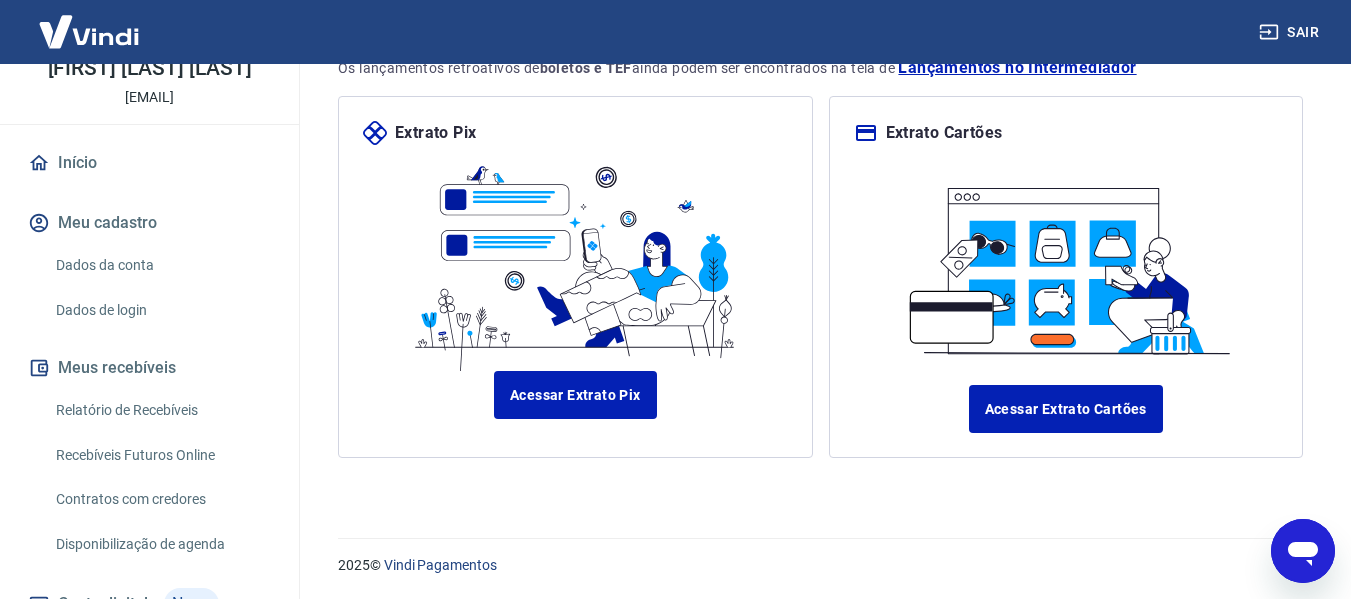 drag, startPoint x: 1346, startPoint y: 324, endPoint x: 1342, endPoint y: 256, distance: 68.117546 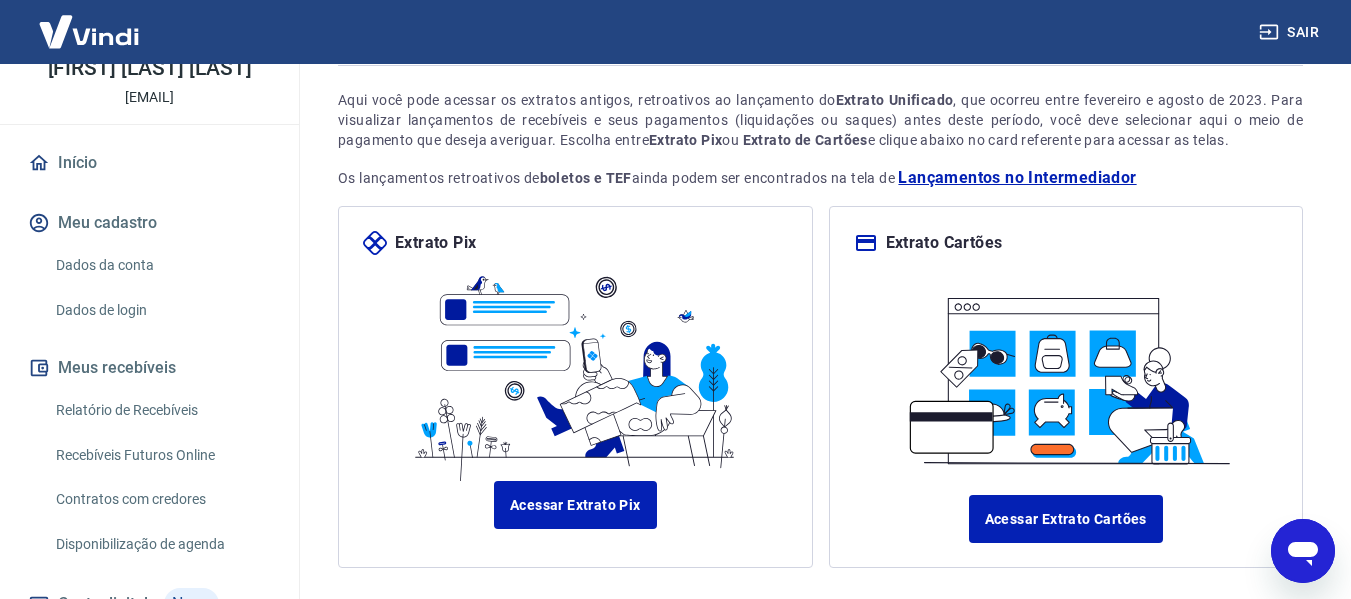 scroll, scrollTop: 91, scrollLeft: 0, axis: vertical 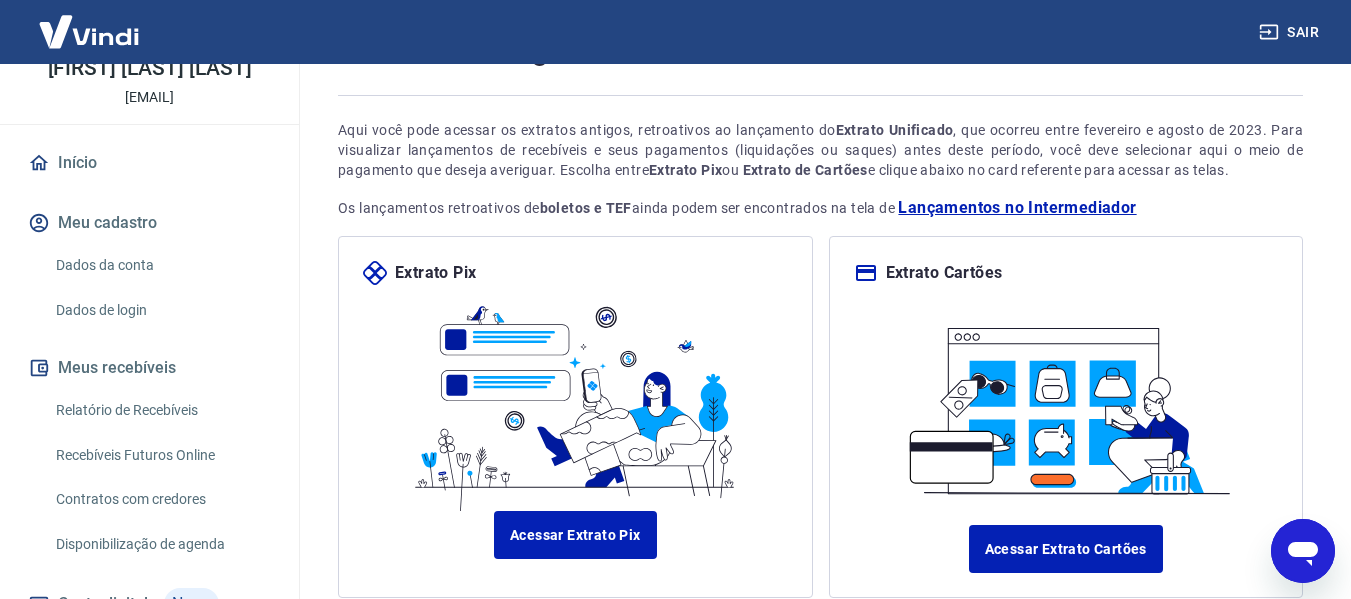 drag, startPoint x: 1316, startPoint y: 424, endPoint x: 1304, endPoint y: 483, distance: 60.207973 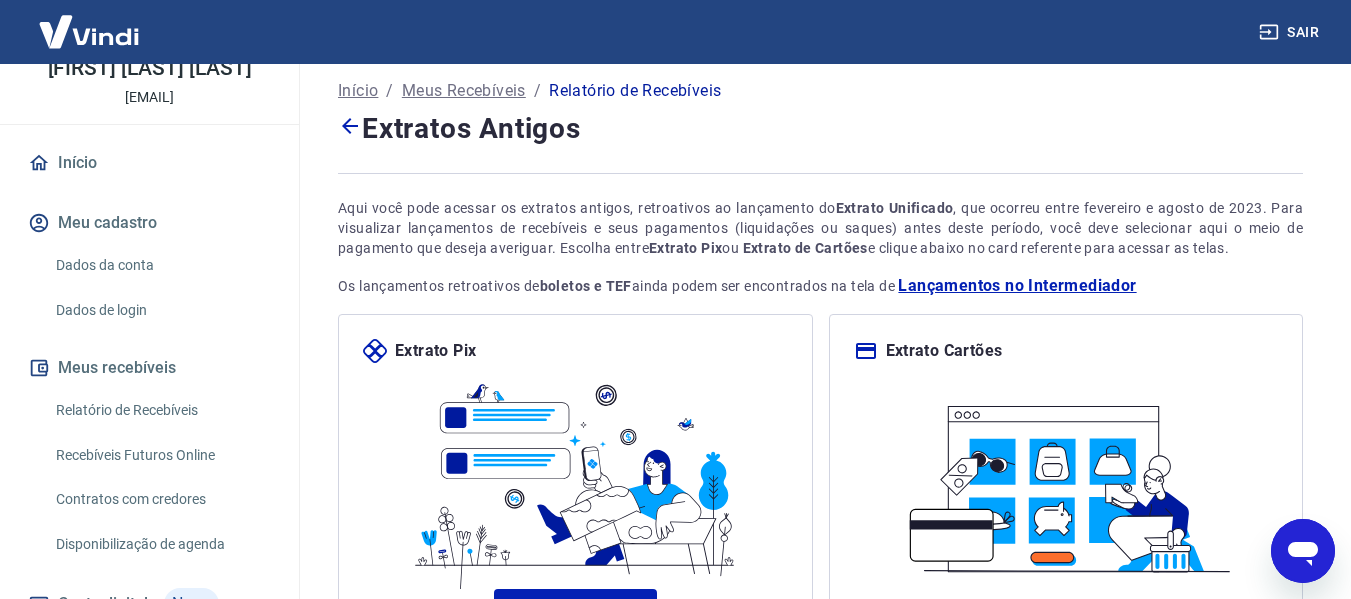 scroll, scrollTop: 0, scrollLeft: 0, axis: both 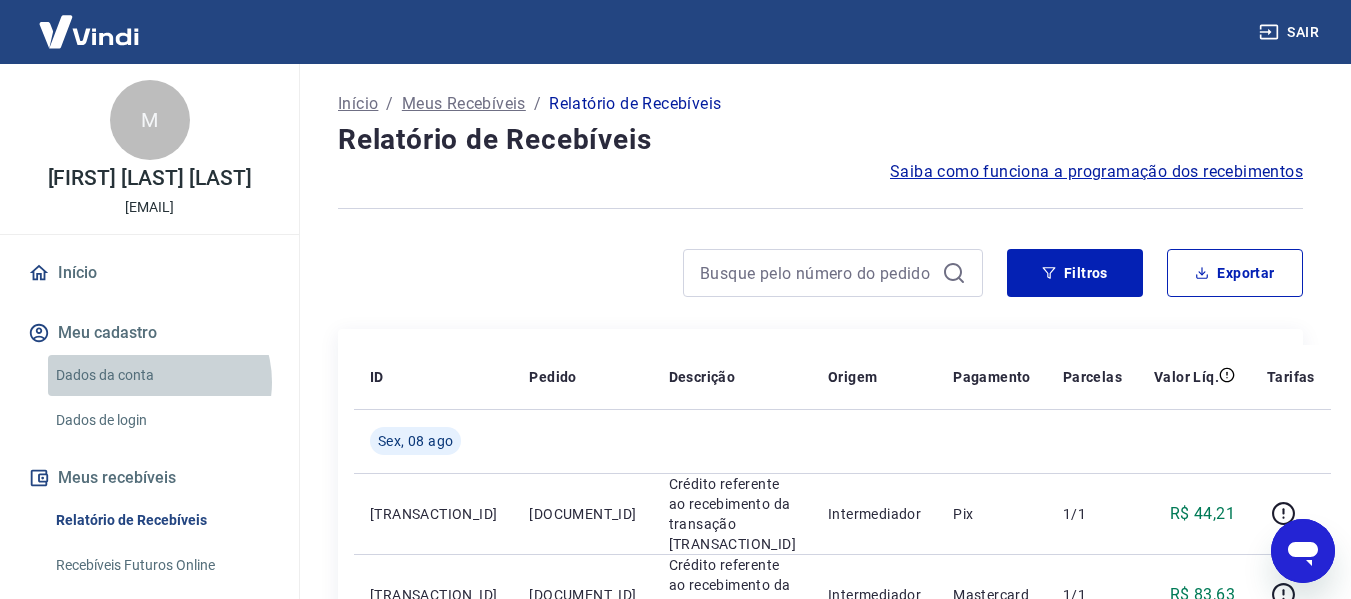 click on "Dados da conta" at bounding box center (161, 375) 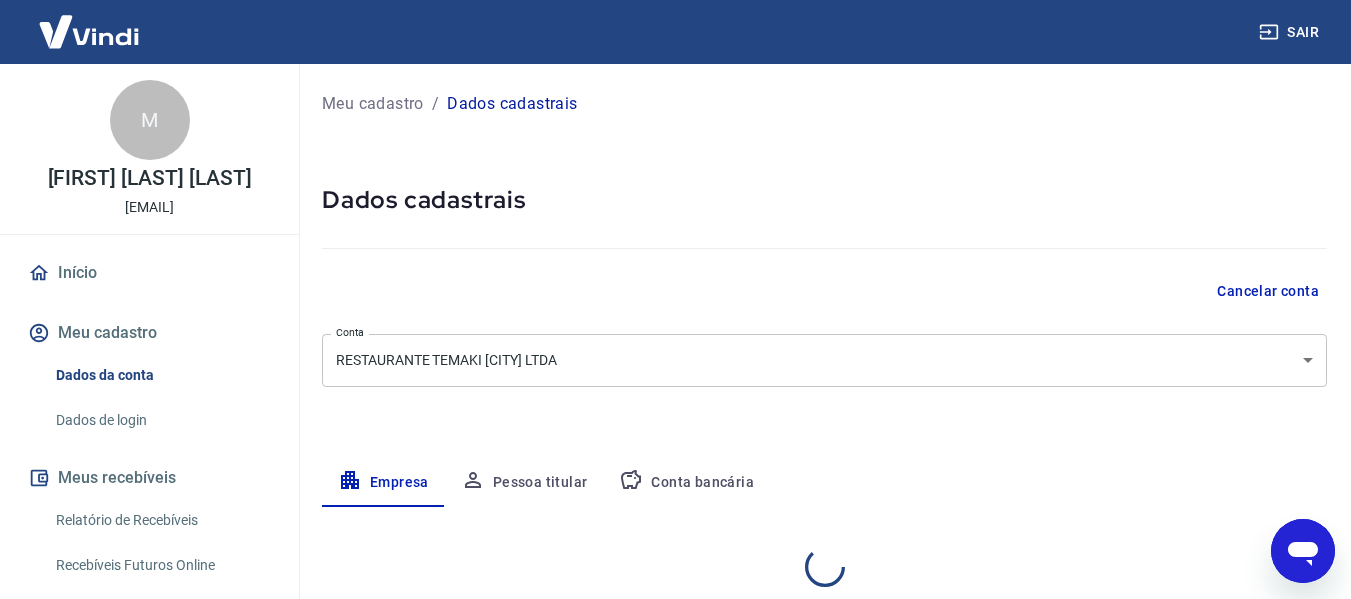 select on "SP" 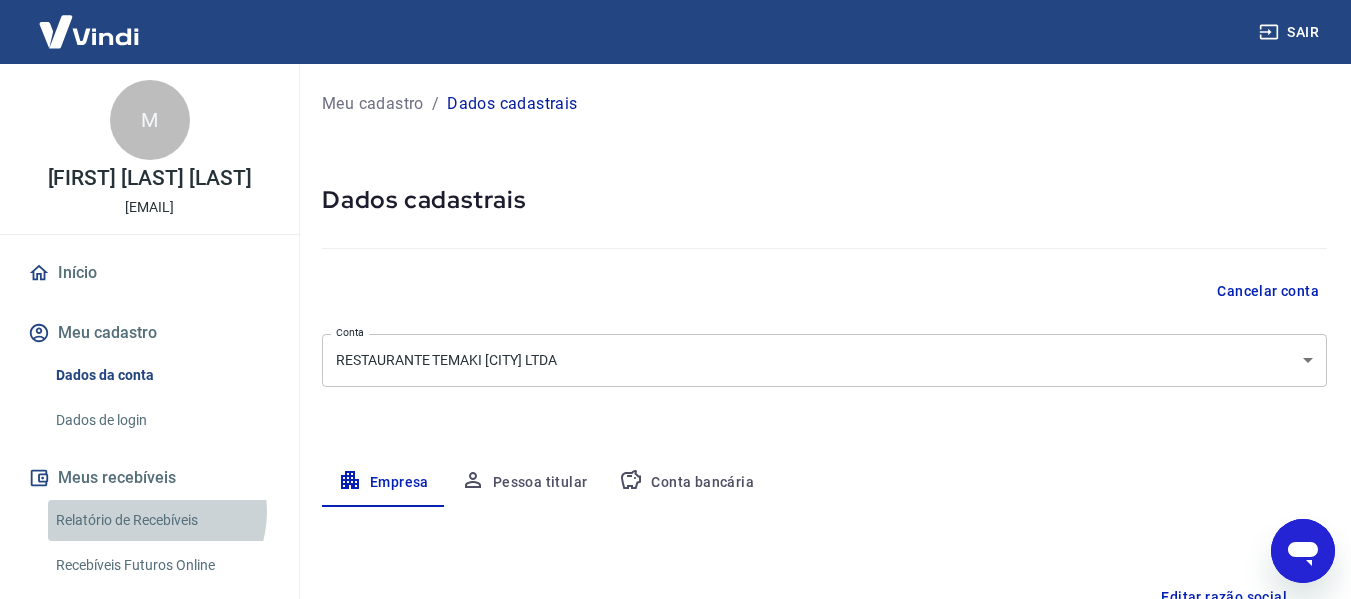 click on "Relatório de Recebíveis" at bounding box center [161, 520] 